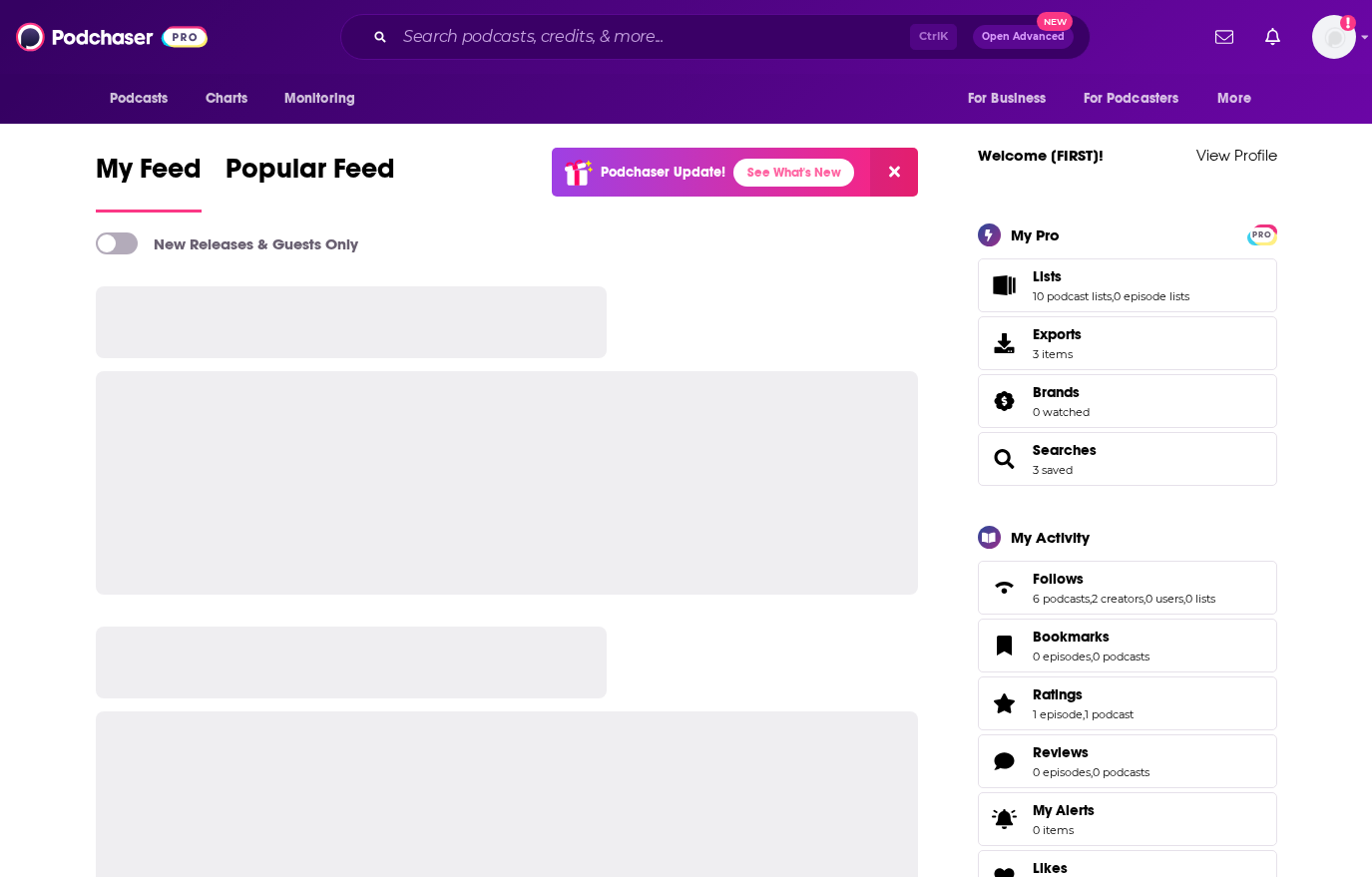 scroll, scrollTop: 0, scrollLeft: 0, axis: both 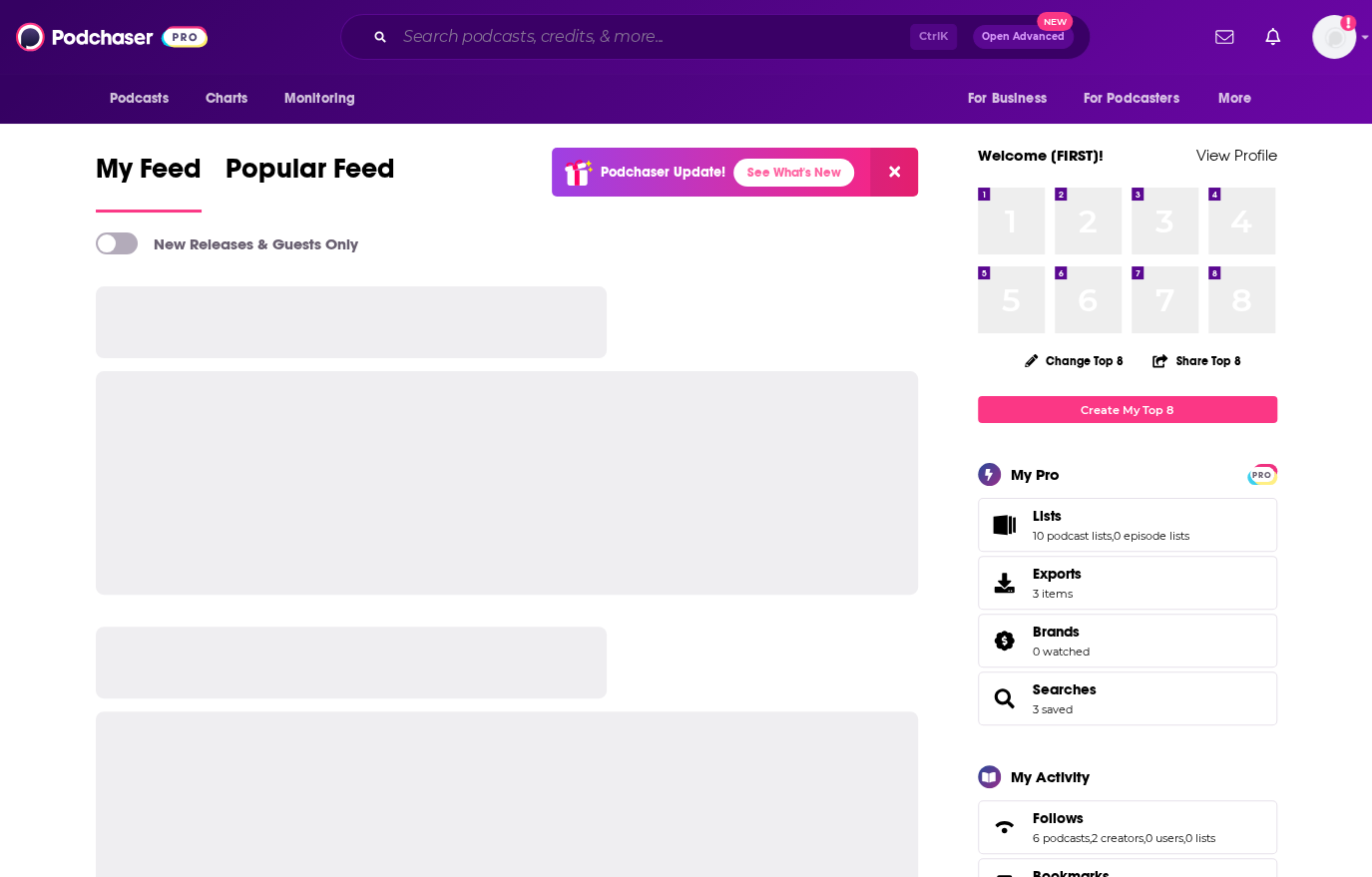 click at bounding box center [653, 37] 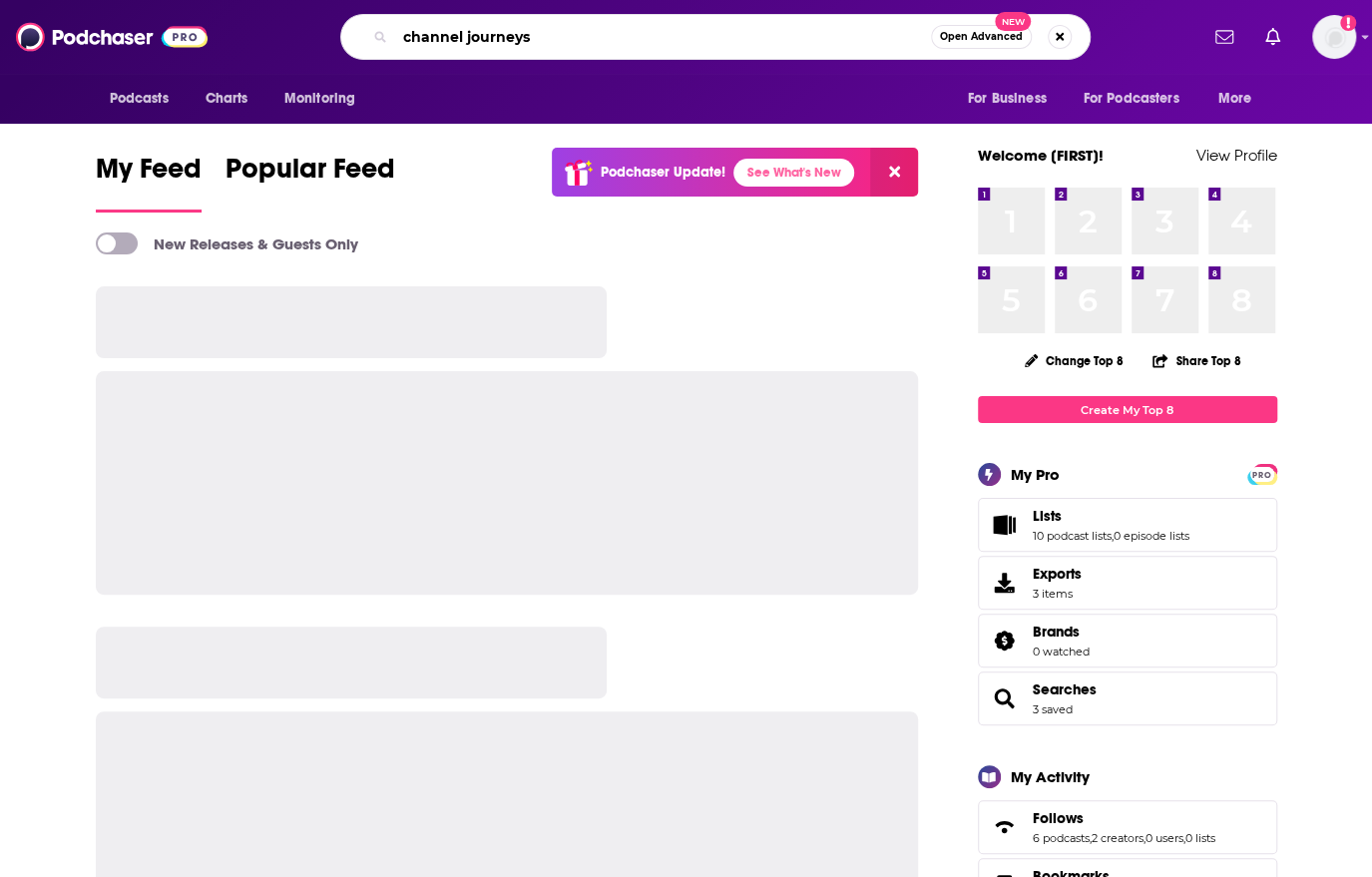type on "channel journeys" 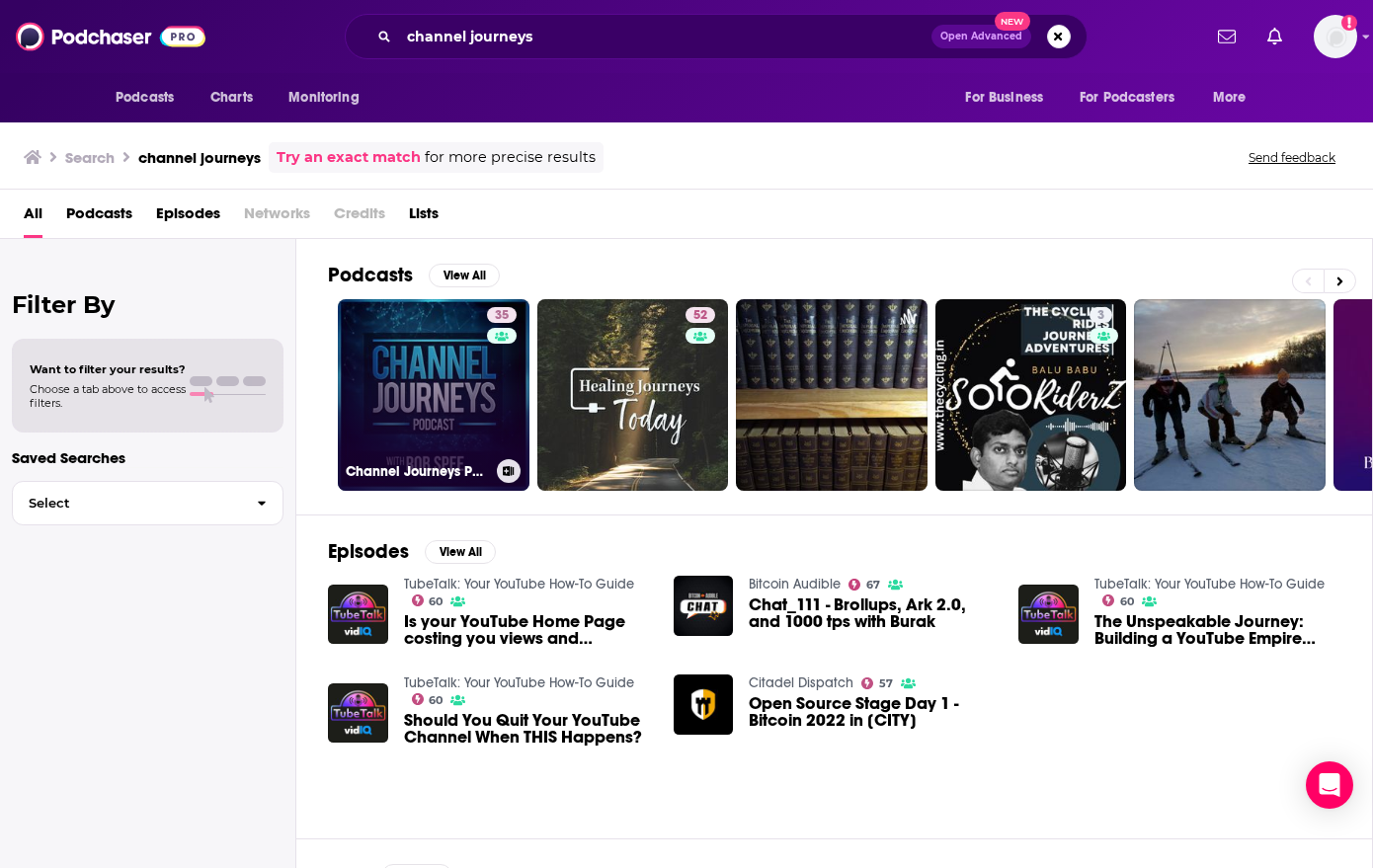click on "35 Channel Journeys Podcast" at bounding box center (434, 395) 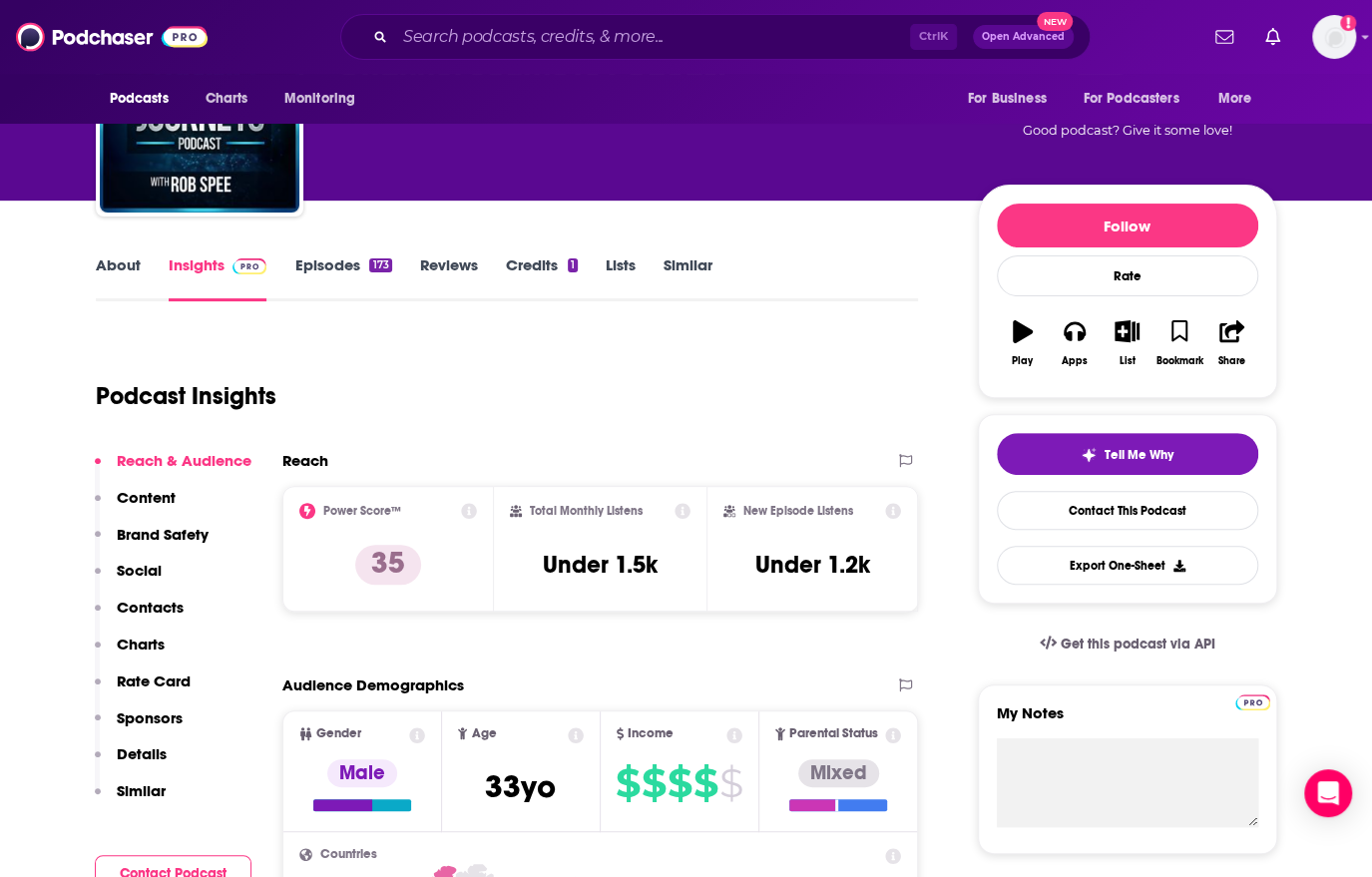scroll, scrollTop: 124, scrollLeft: 0, axis: vertical 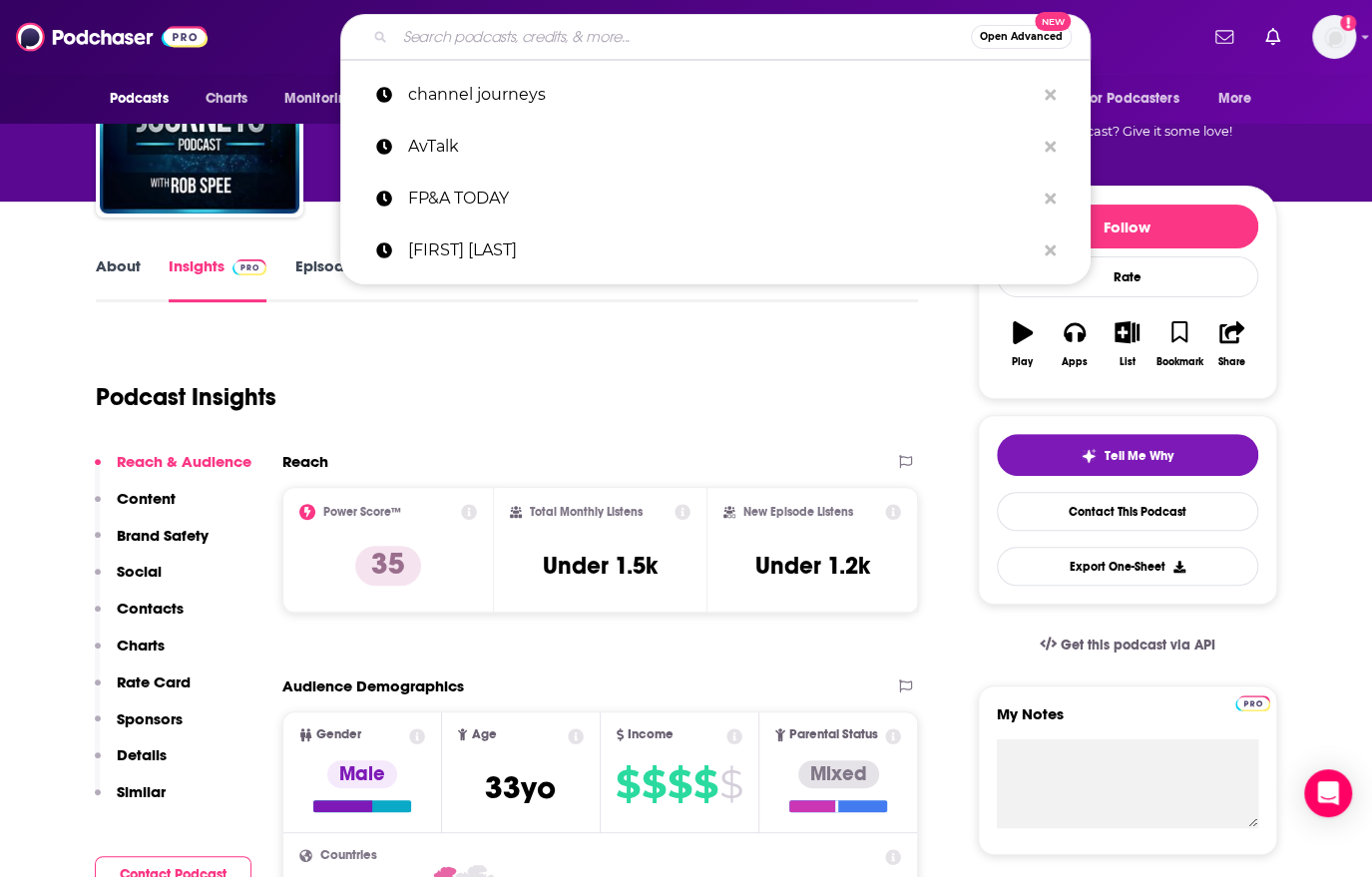 click at bounding box center (683, 37) 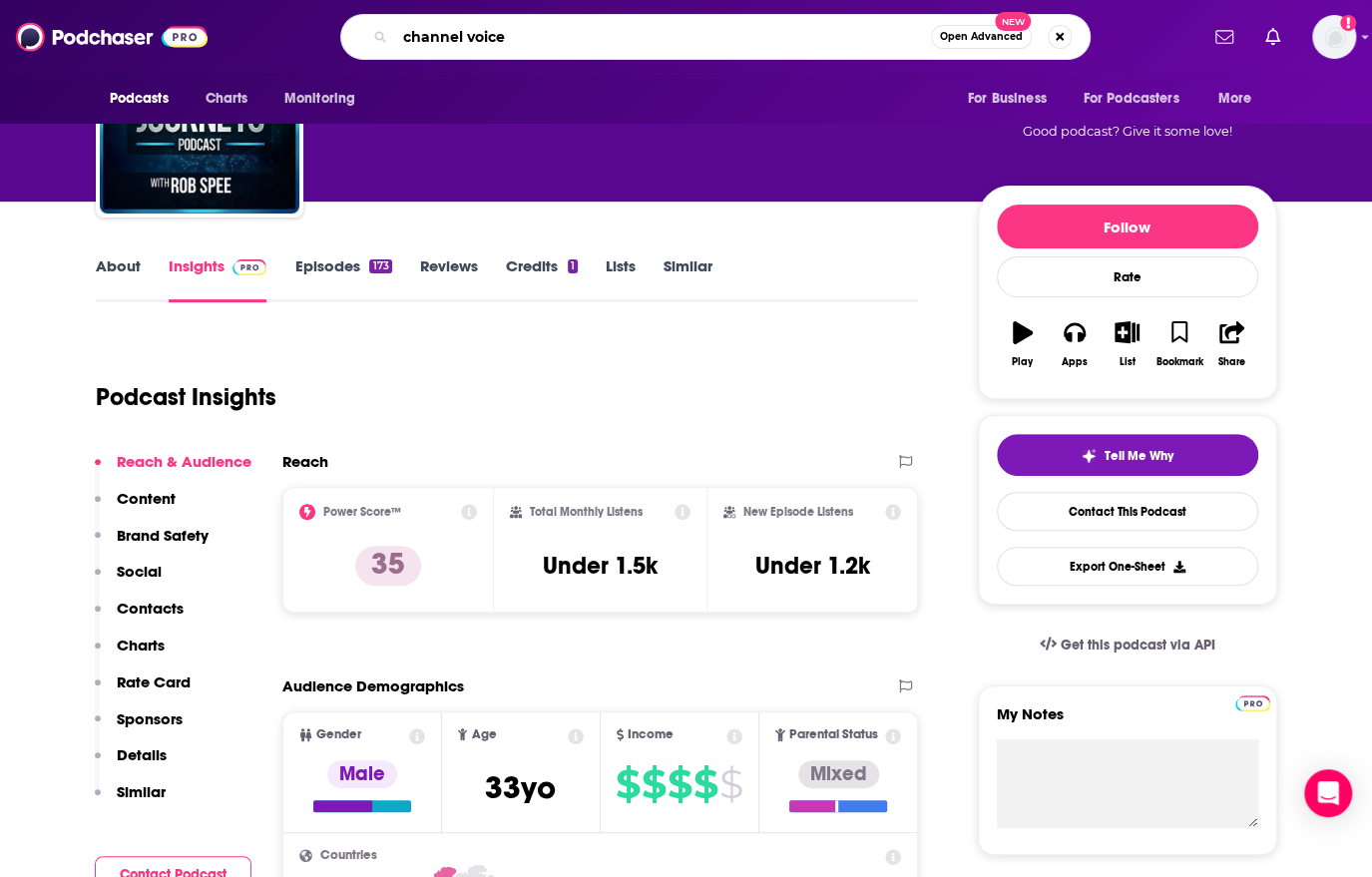 type on "channel voices" 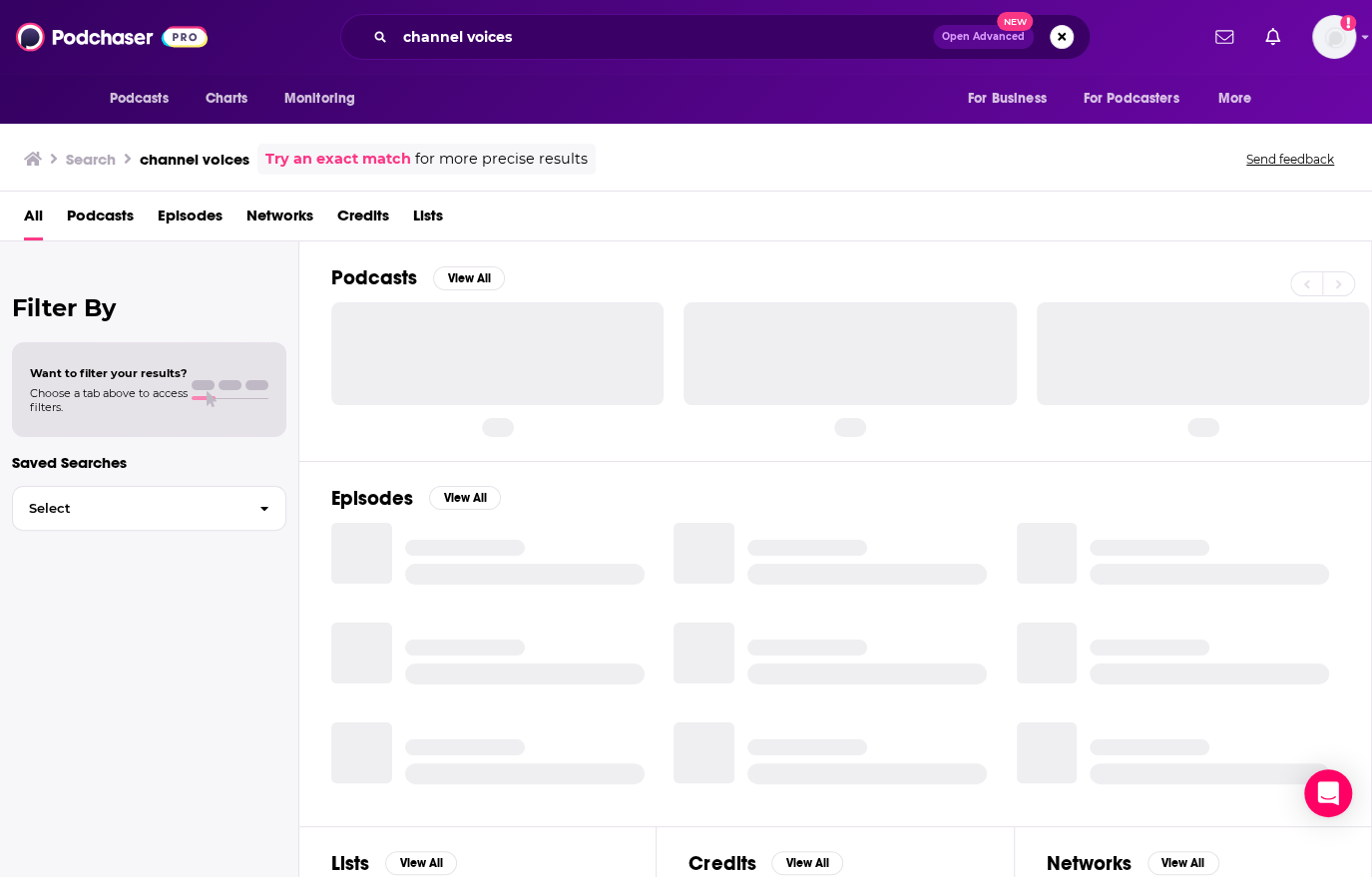 scroll, scrollTop: 0, scrollLeft: 0, axis: both 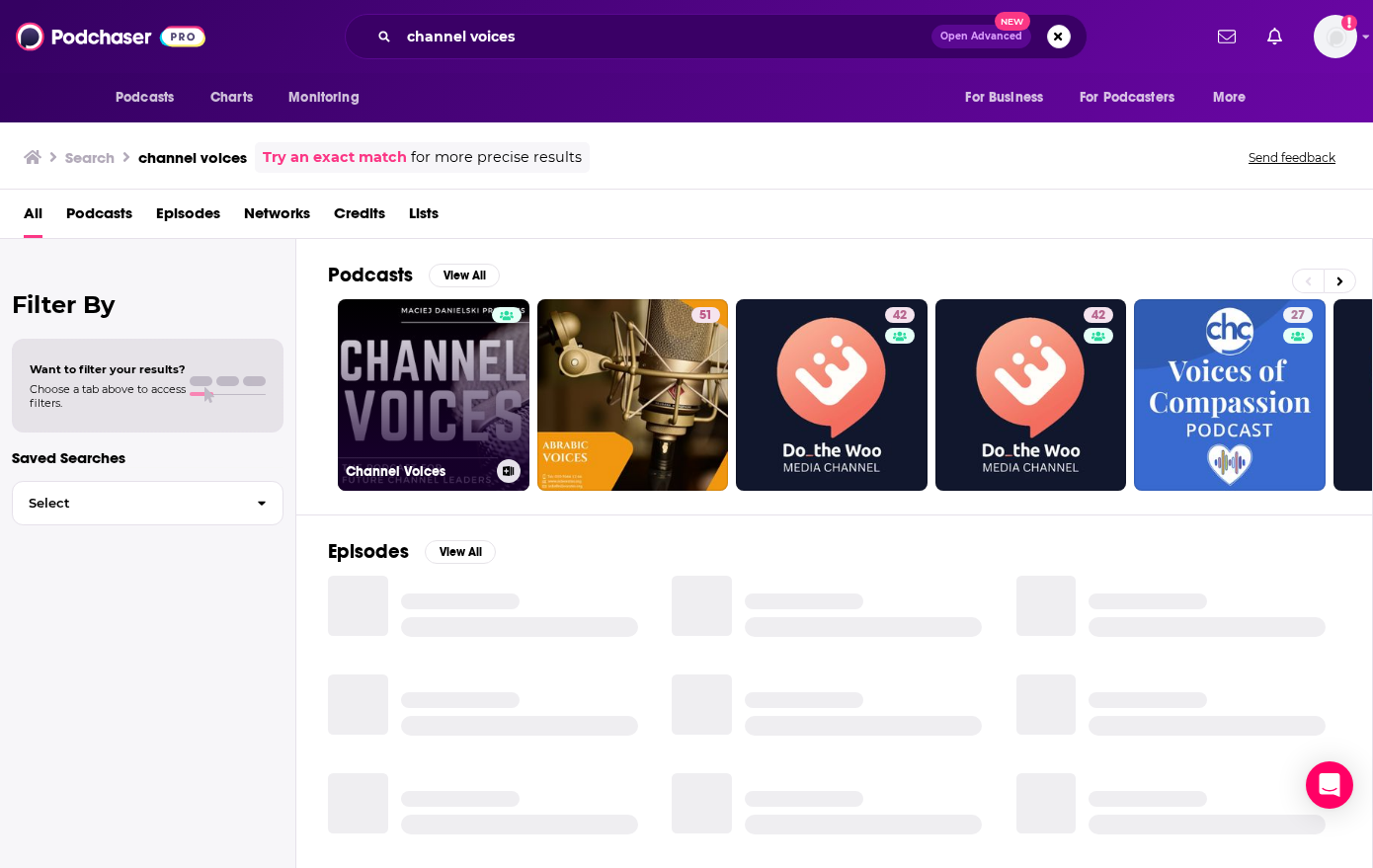 click on "Channel Voices" at bounding box center [434, 395] 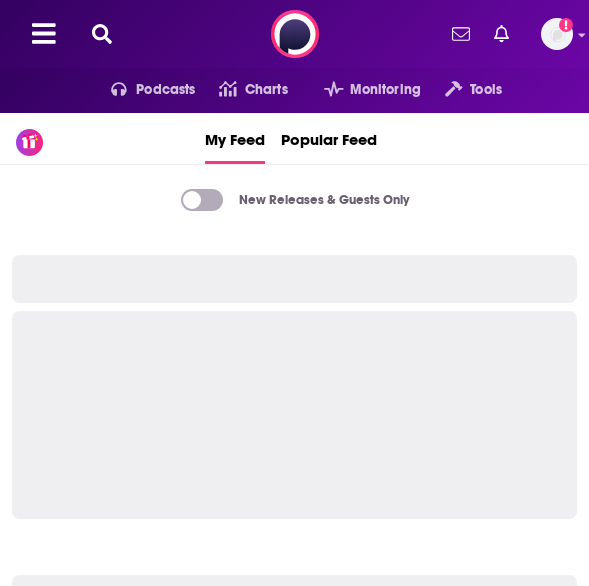 scroll, scrollTop: 0, scrollLeft: 0, axis: both 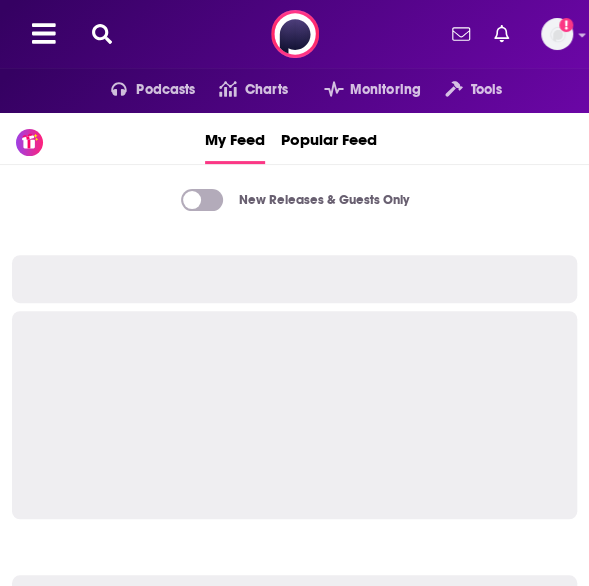 click 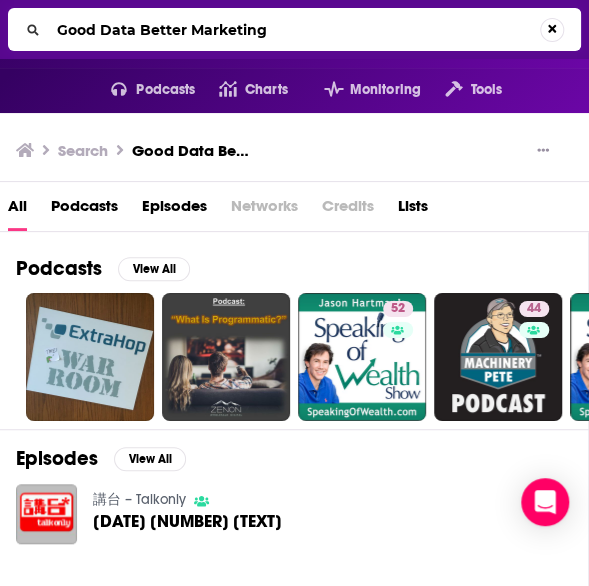 click on "Good Data Better Marketing" at bounding box center [294, 30] 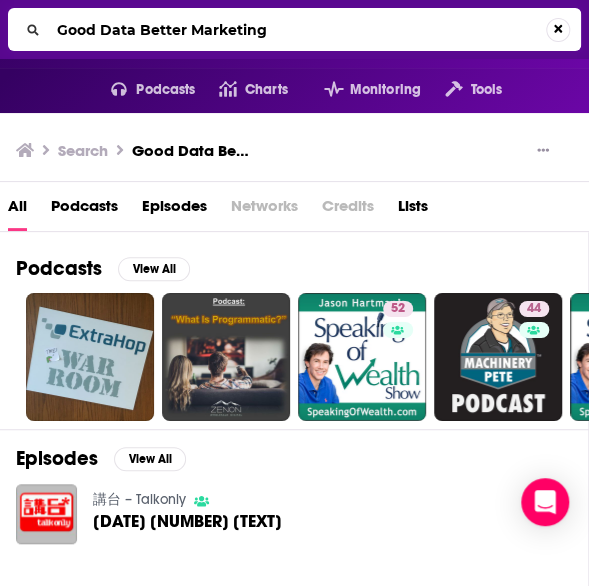 click on "Good Data Better Marketing" at bounding box center [297, 30] 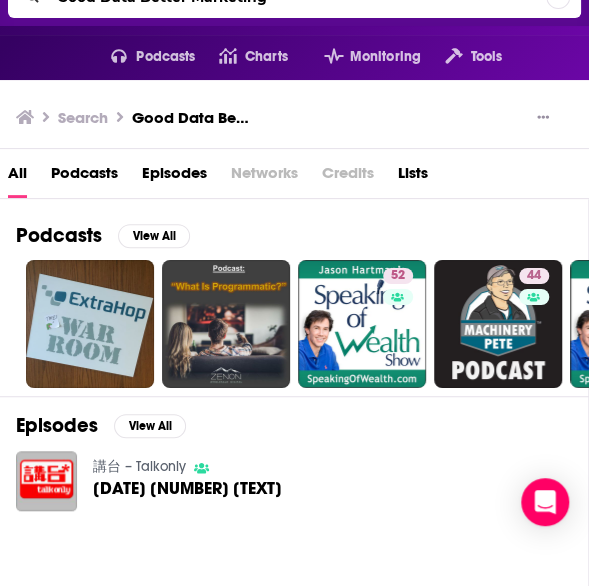 scroll, scrollTop: 7, scrollLeft: 0, axis: vertical 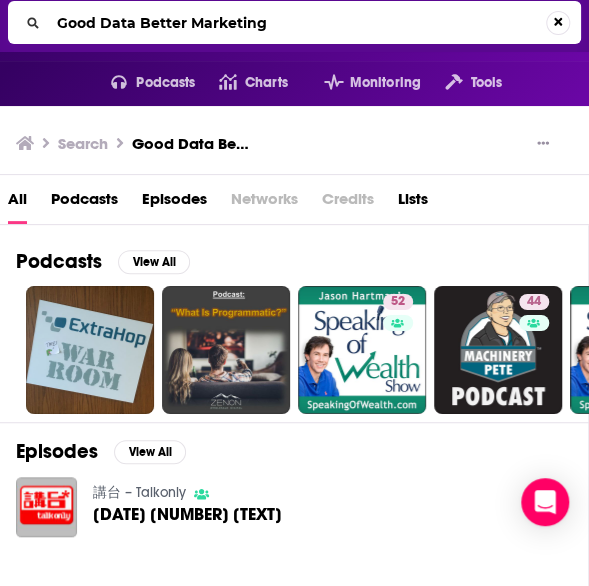 click on "Good Data Better Marketing" at bounding box center (297, 23) 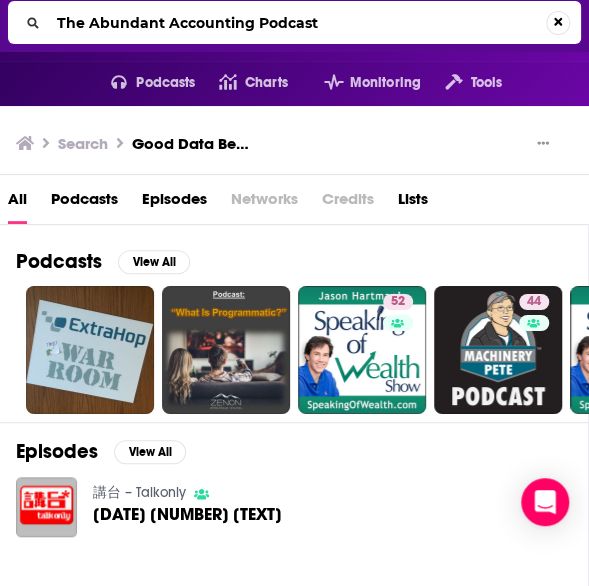 type on "The Abundant Accounting Podcast" 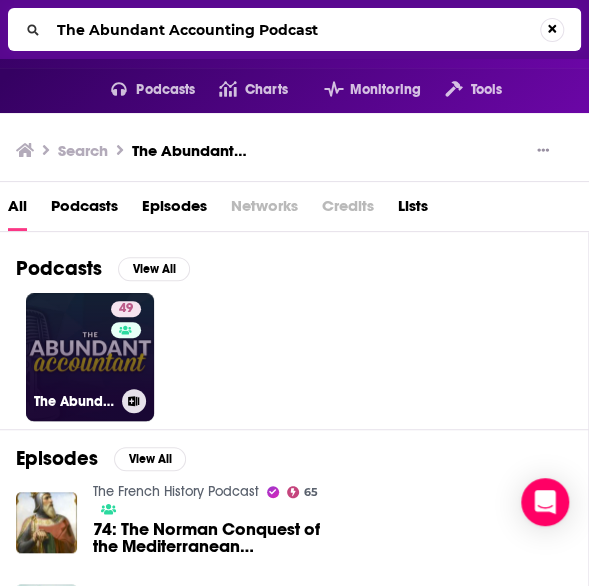 click on "49 The Abundant Accountant: Leads, Sales & Business Growth for Accounting, Tax and Bookkeeping Professionals" at bounding box center (90, 357) 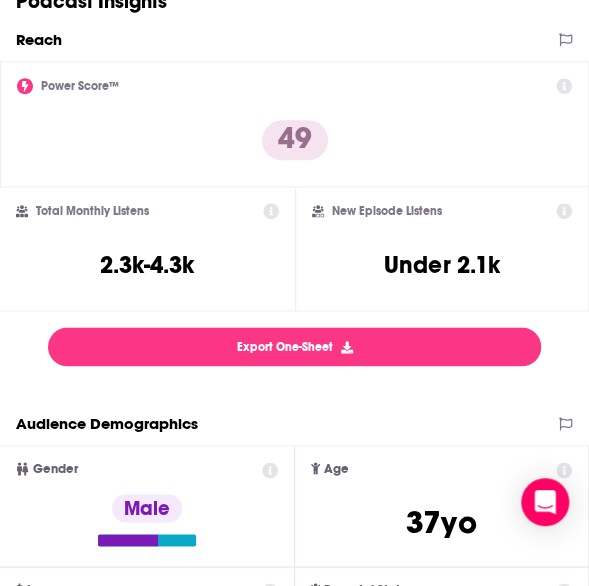 scroll, scrollTop: 0, scrollLeft: 0, axis: both 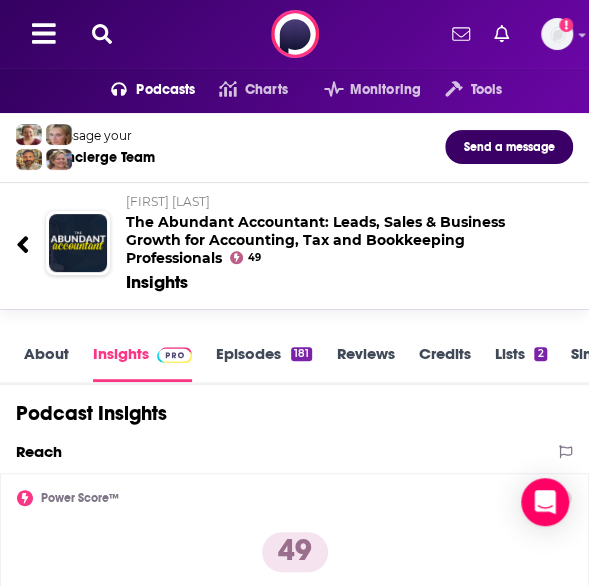 click 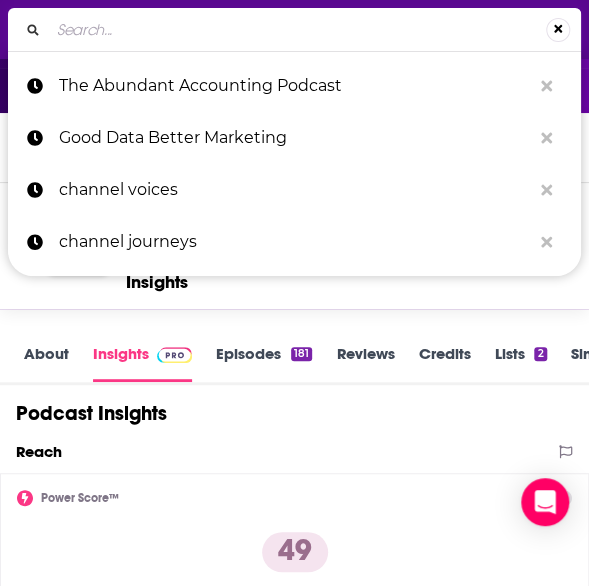 type on "Future Firm Accounting Podcast" 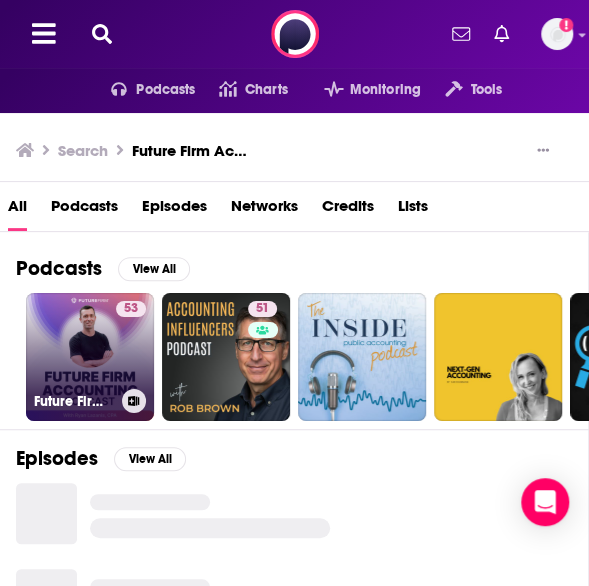 click on "53 Future Firm Accounting Podcast" at bounding box center [90, 357] 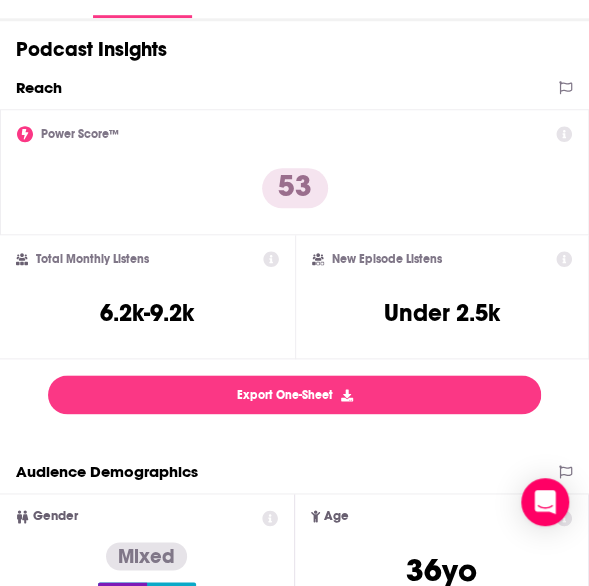 scroll, scrollTop: 0, scrollLeft: 0, axis: both 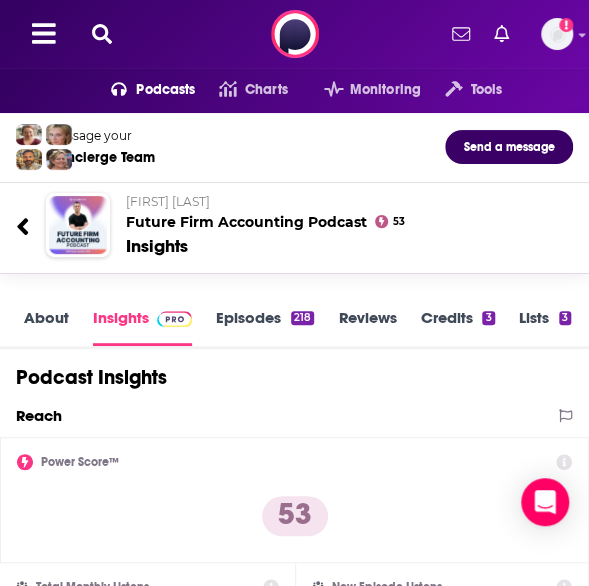 click on "Podcasts Charts Monitoring Tools For Business For Podcasters More Add a profile image" at bounding box center [294, 34] 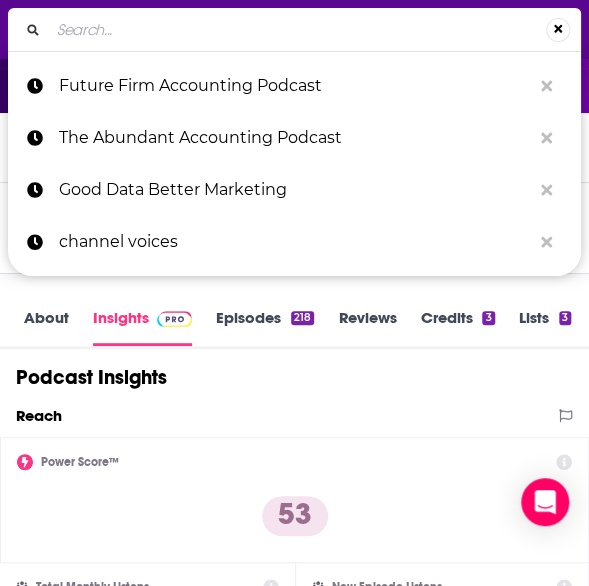 type on "The Small Business Edge" 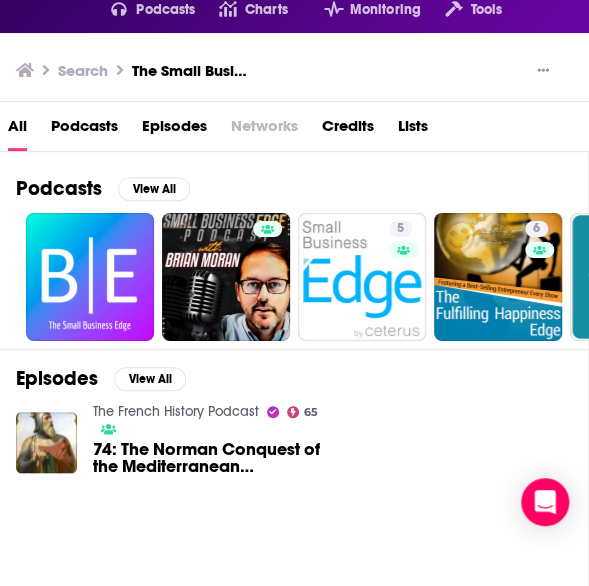 scroll, scrollTop: 0, scrollLeft: 0, axis: both 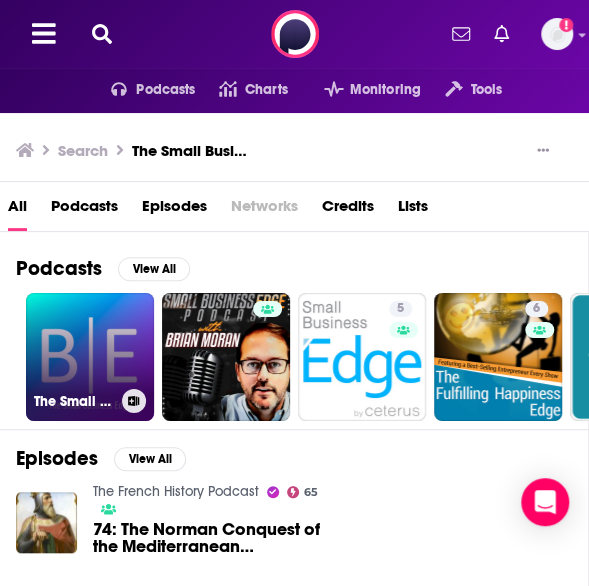 click on "The Small Business Edge - Budget Friendly Artificial Intelligence for Small Businesses" at bounding box center (90, 357) 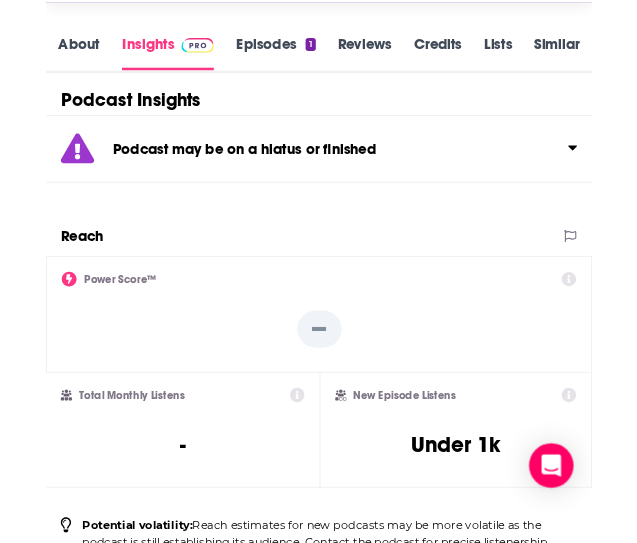 scroll, scrollTop: 289, scrollLeft: 0, axis: vertical 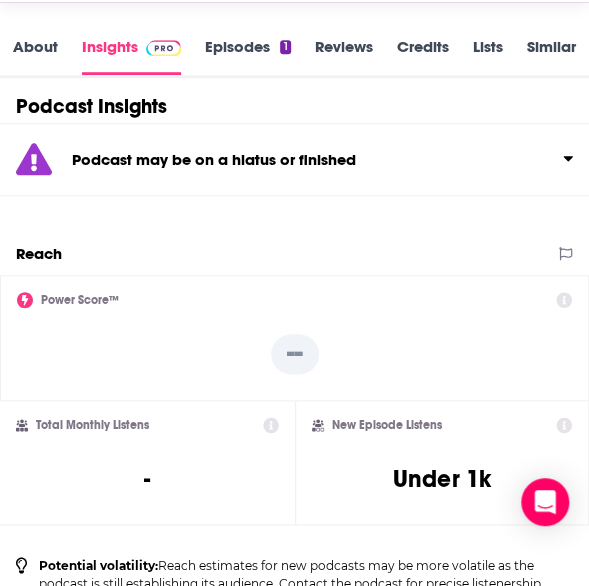 click at bounding box center [560, 154] 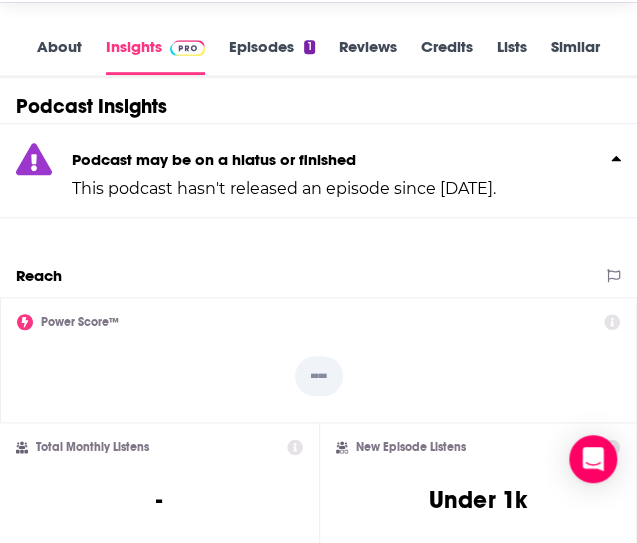 scroll, scrollTop: 764, scrollLeft: 0, axis: vertical 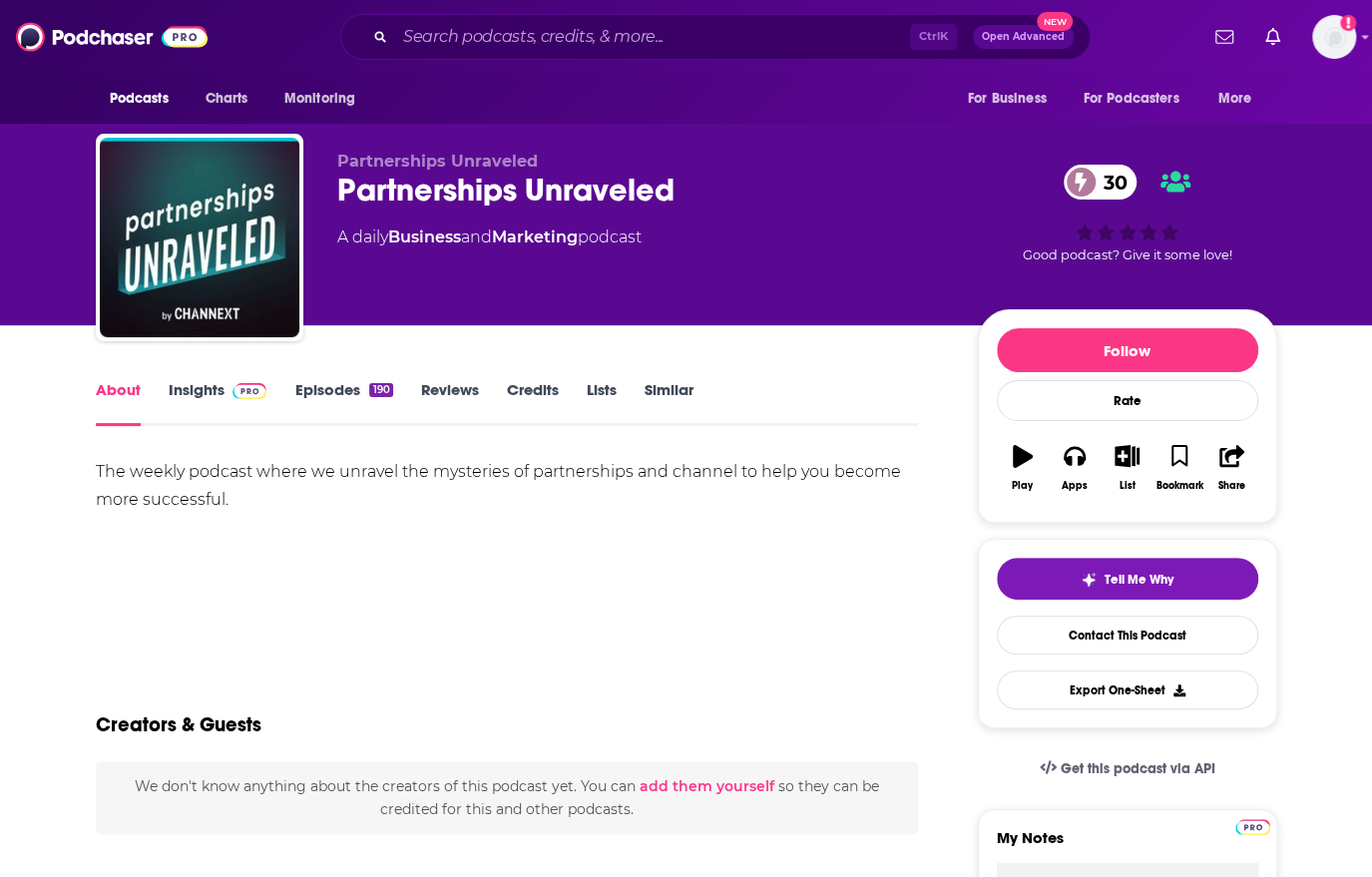 click on "Insights" at bounding box center [218, 403] 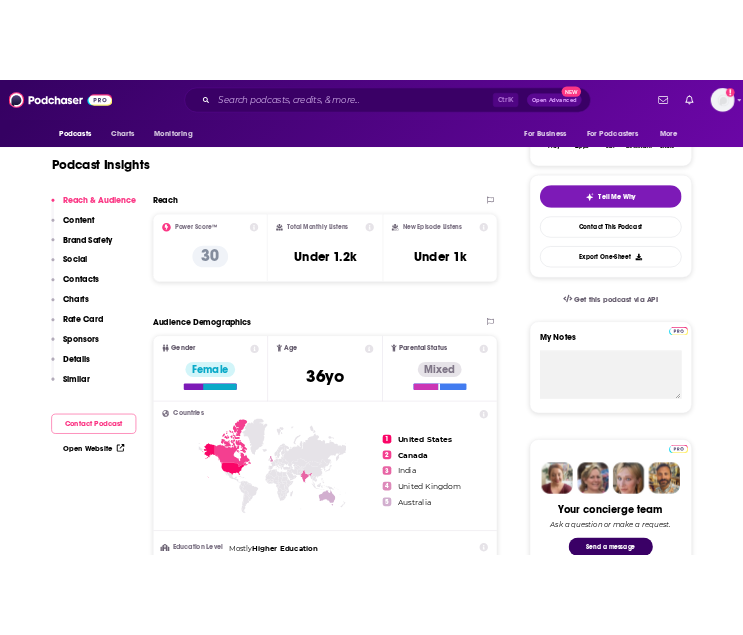 scroll, scrollTop: 330, scrollLeft: 0, axis: vertical 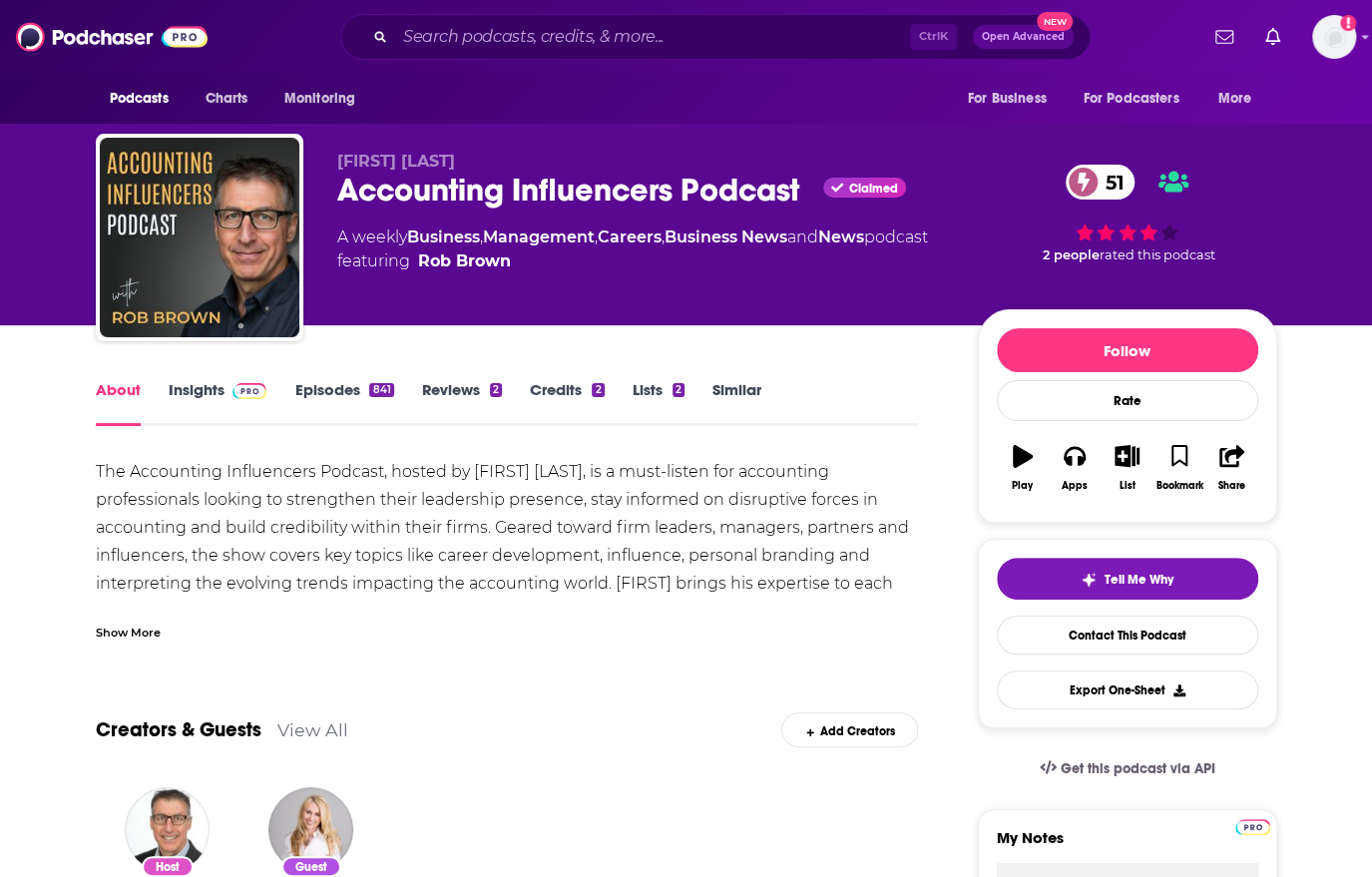 click on "About Insights Episodes 841 Reviews 2 Credits 2 Lists 2 Similar" at bounding box center [507, 401] 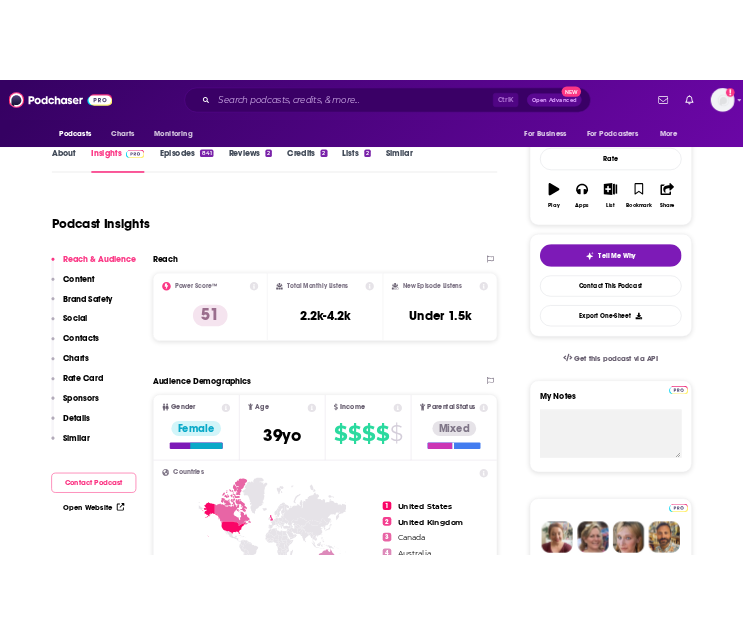 scroll, scrollTop: 252, scrollLeft: 0, axis: vertical 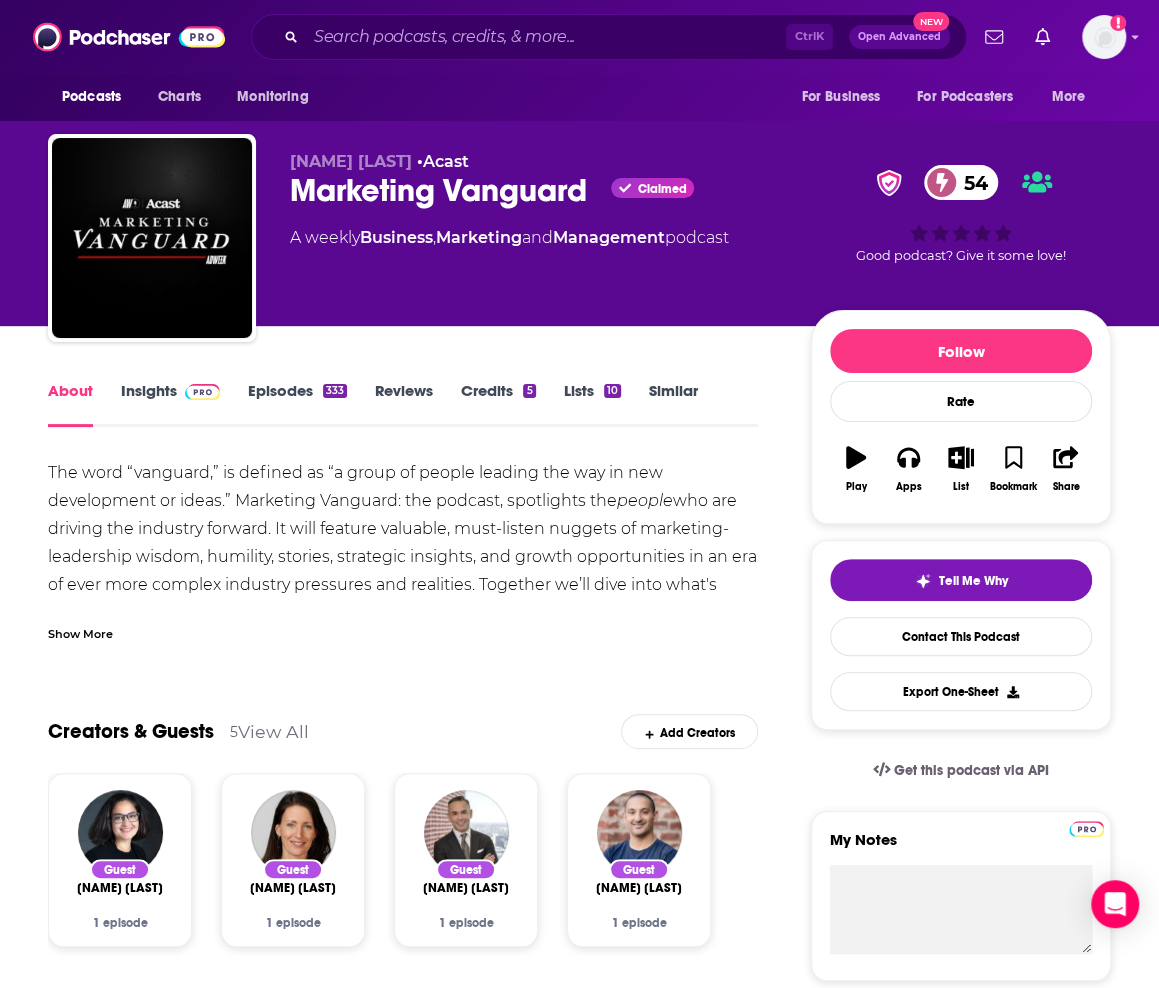 click on "Insights" at bounding box center (170, 404) 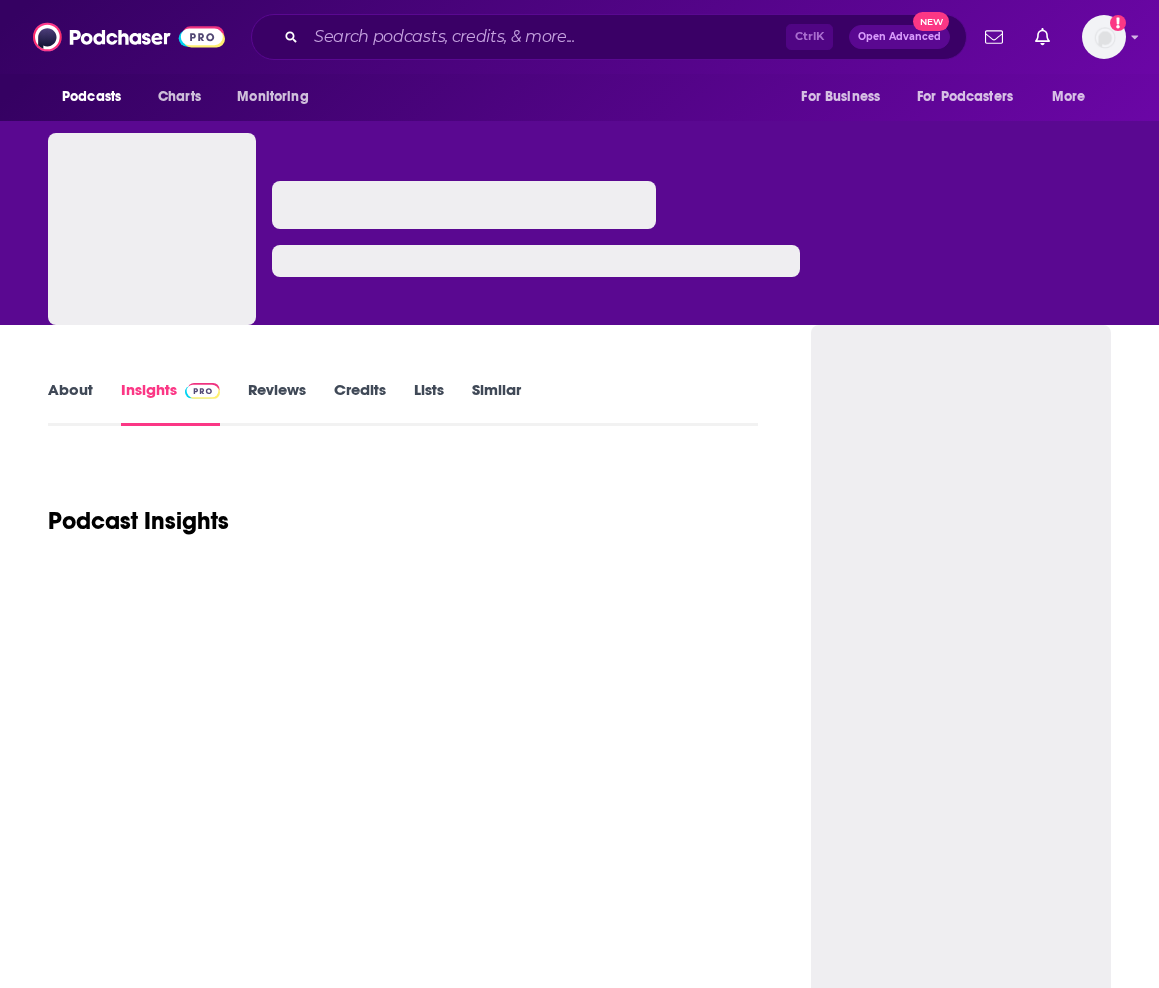 scroll, scrollTop: 0, scrollLeft: 0, axis: both 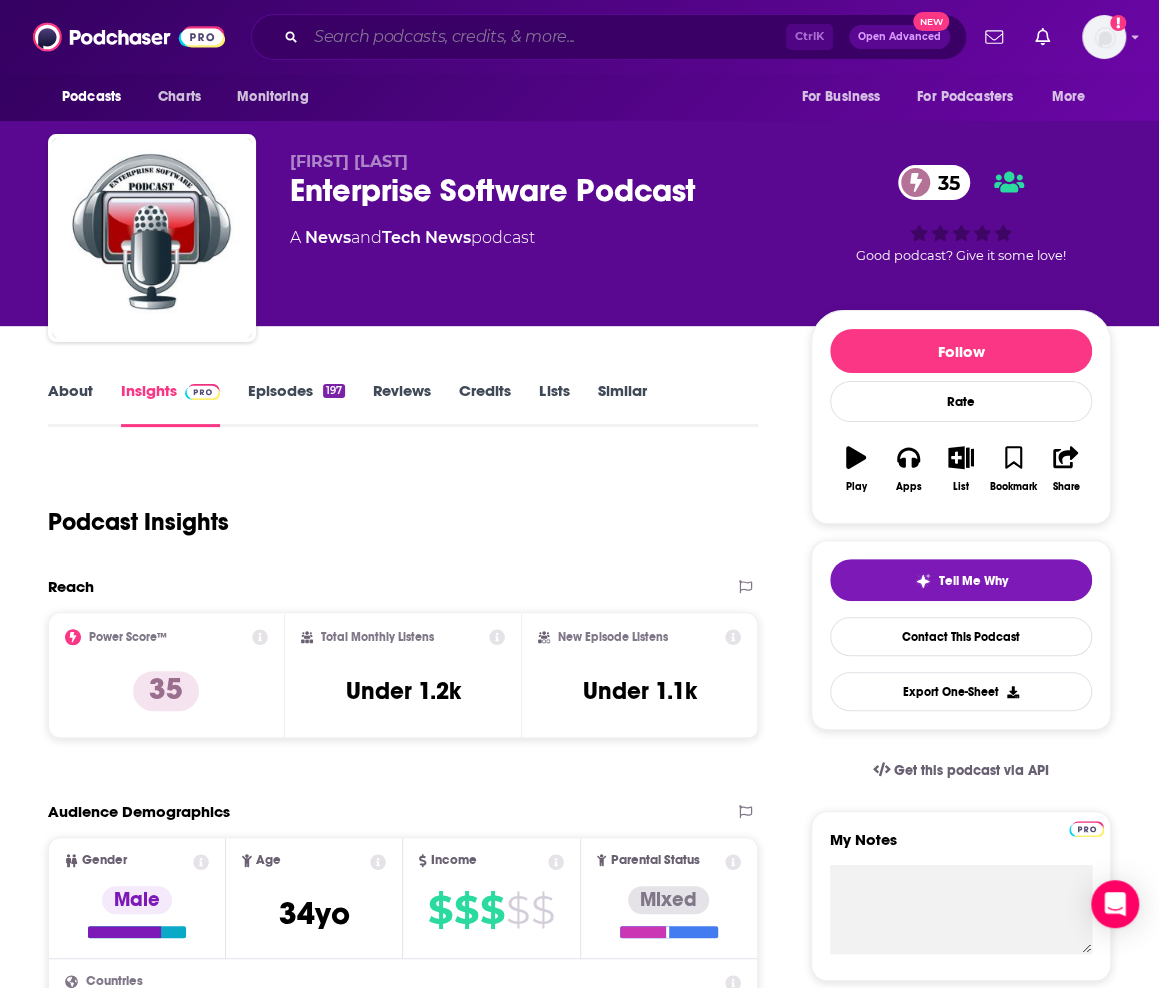 click at bounding box center [546, 37] 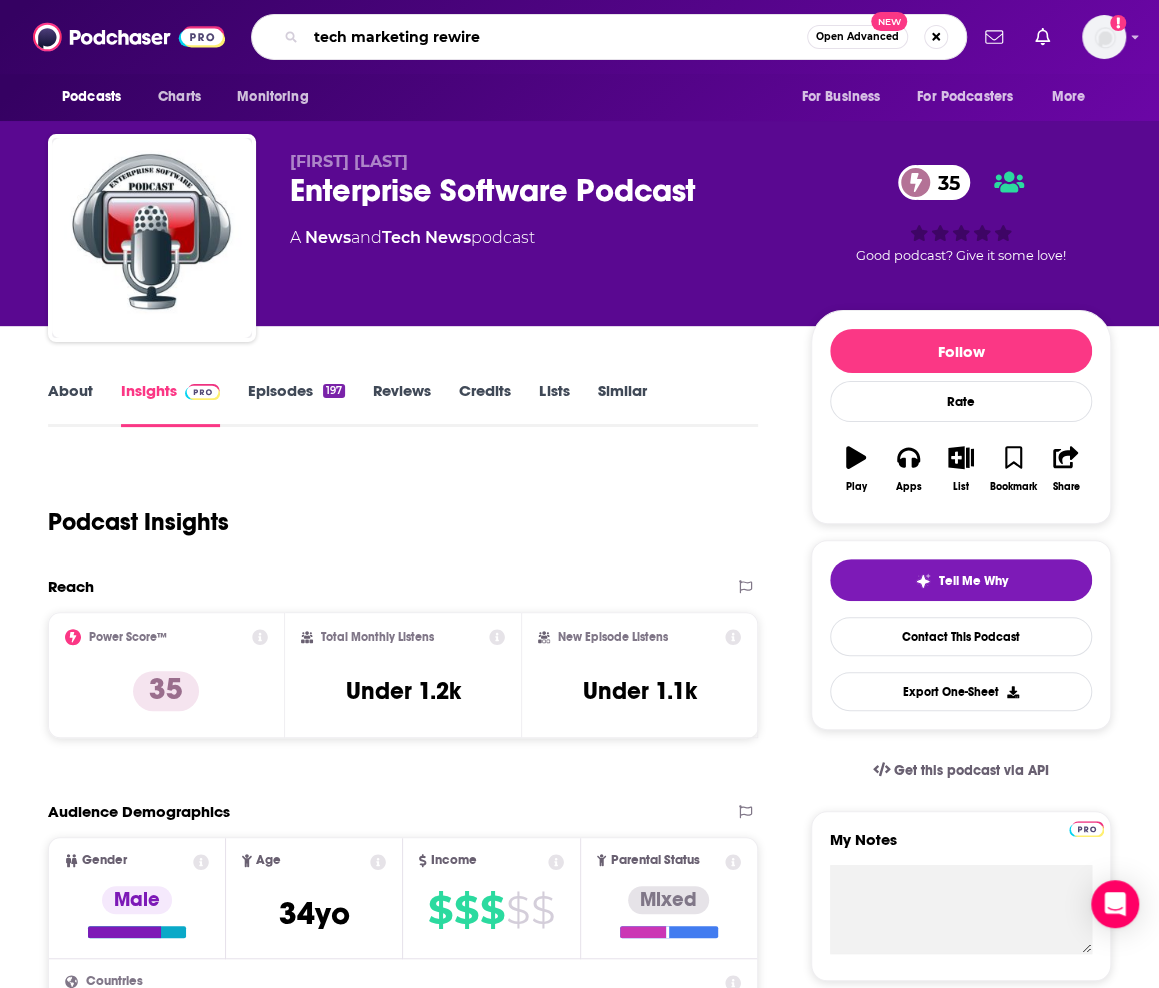 type on "tech marketing rewired" 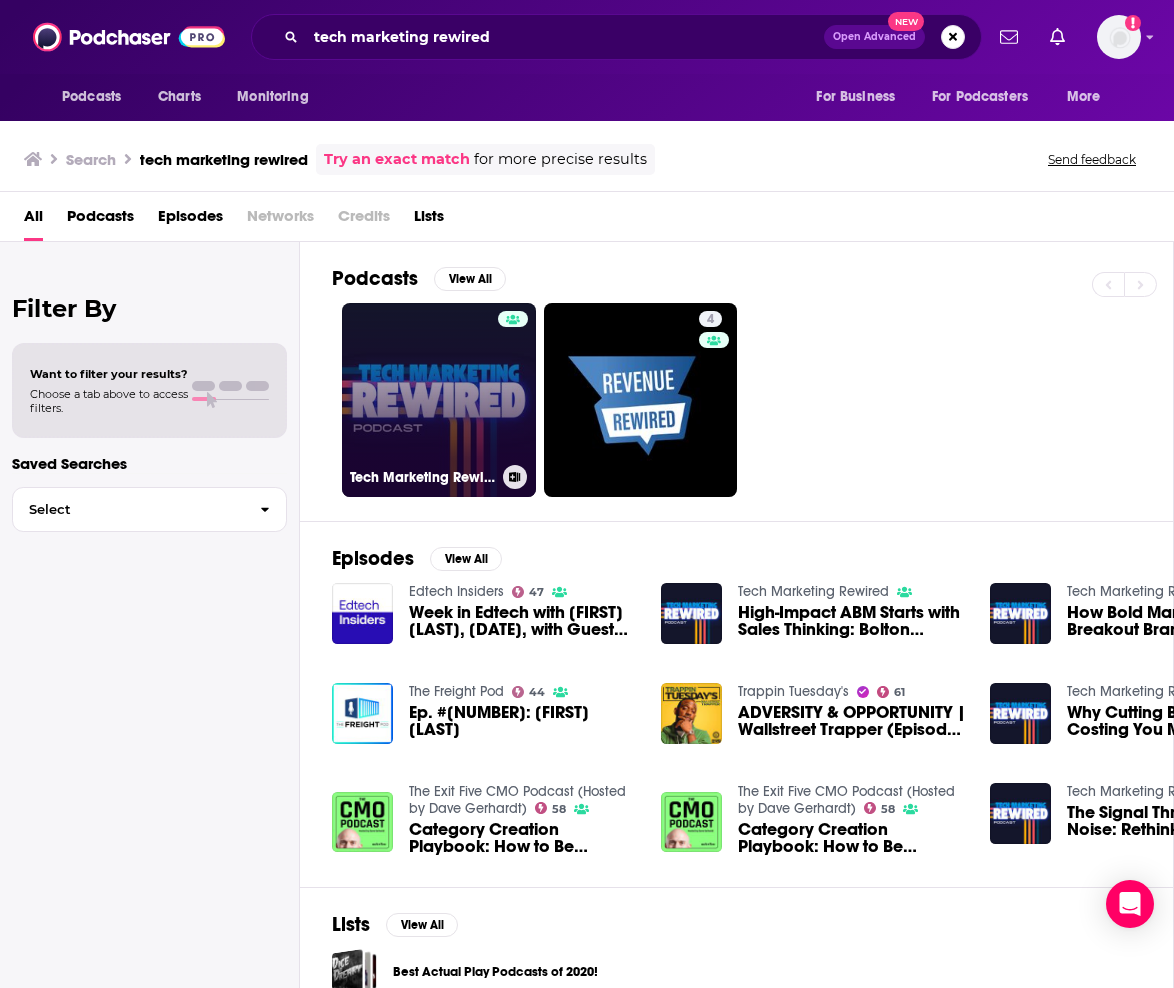click on "Tech Marketing Rewired" at bounding box center (439, 400) 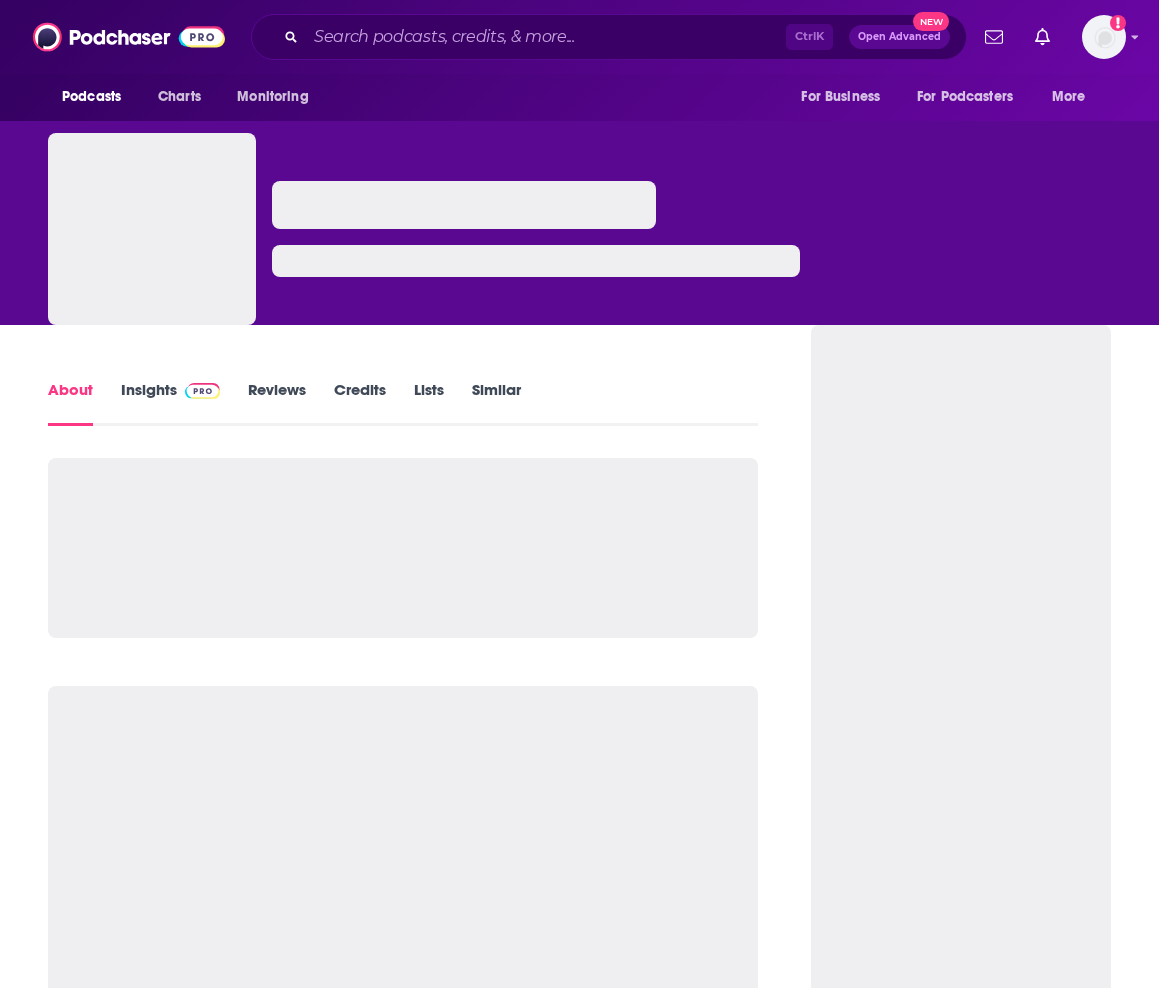 scroll, scrollTop: 0, scrollLeft: 0, axis: both 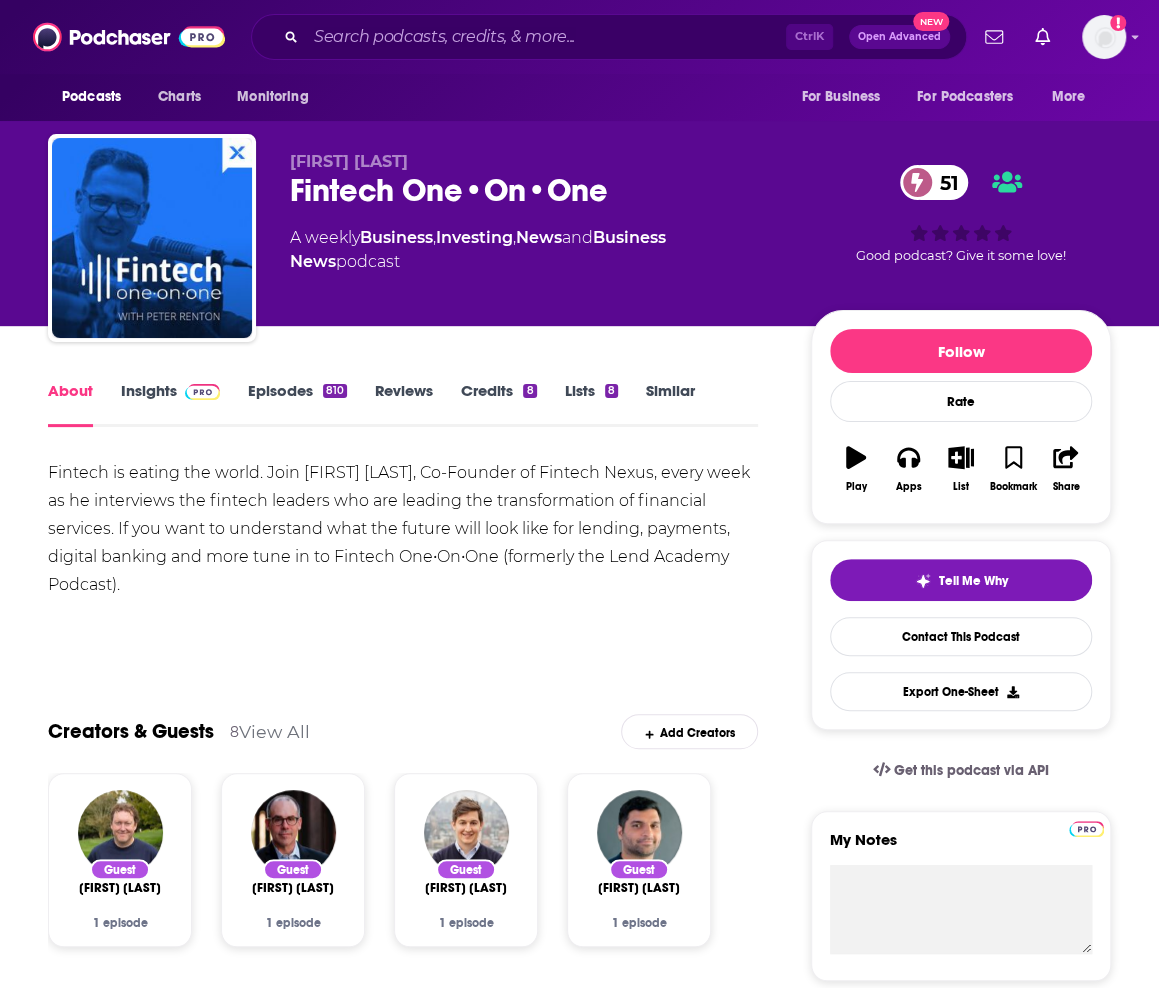 click on "Insights" at bounding box center [170, 404] 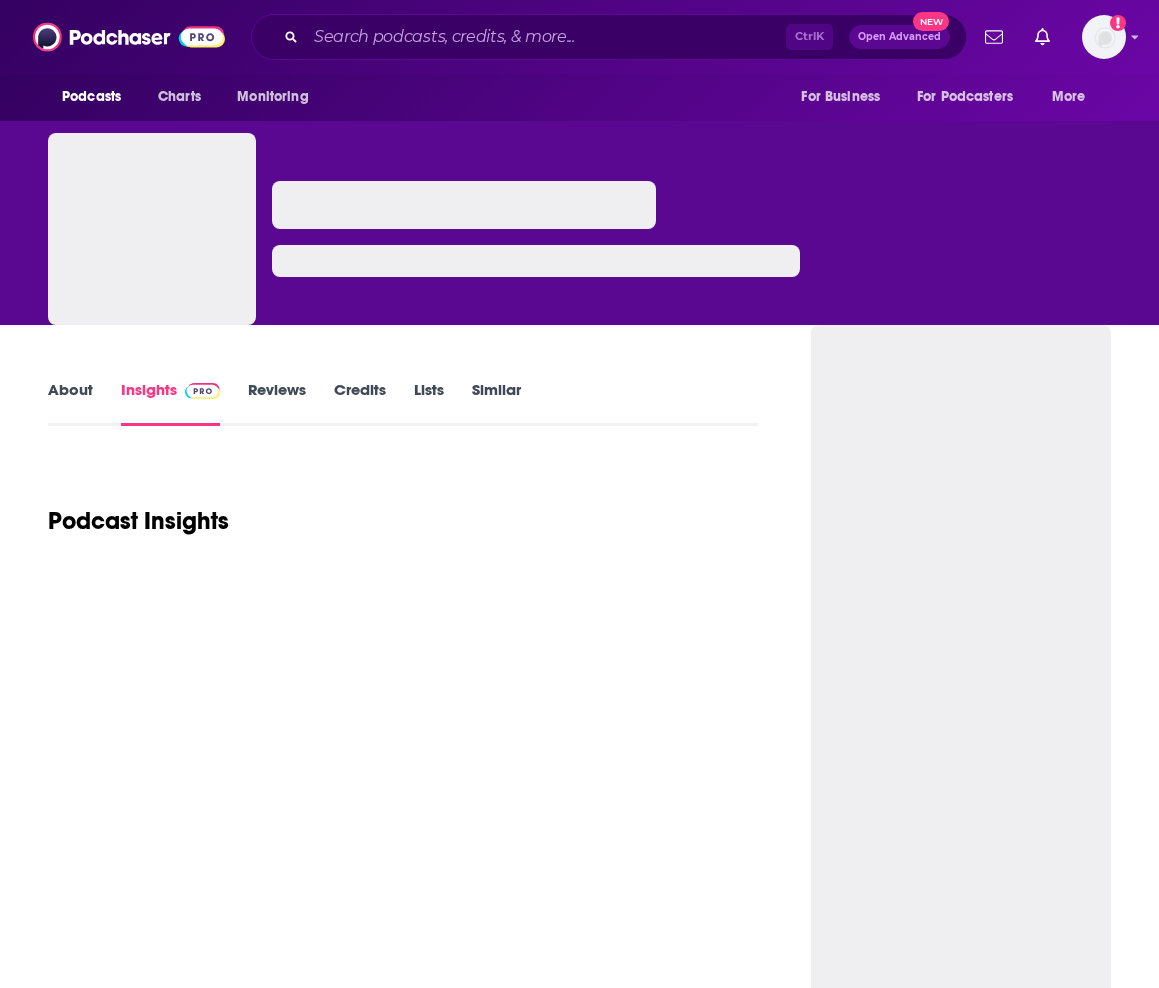 scroll, scrollTop: 0, scrollLeft: 0, axis: both 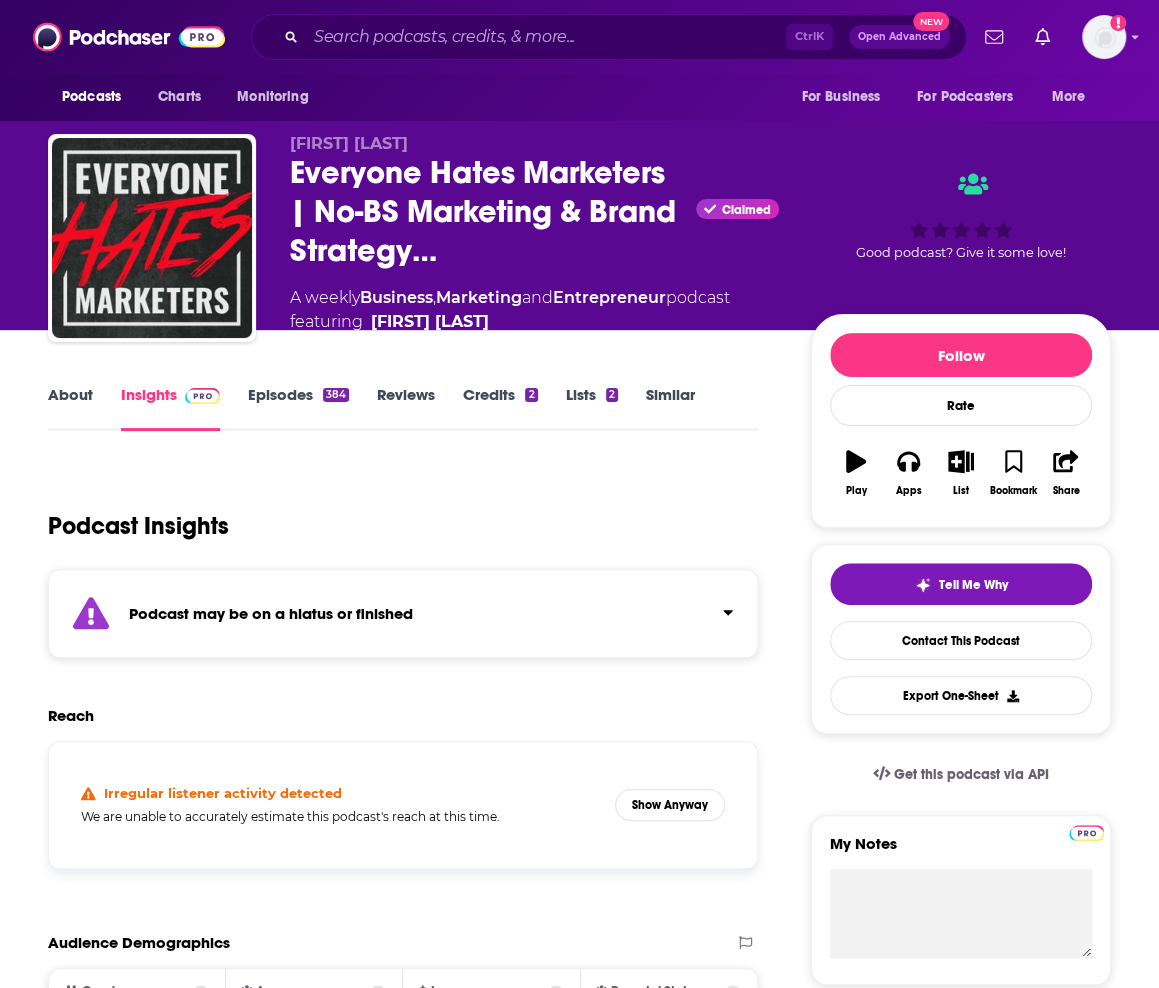 click on "Podcast may be on a hiatus or finished" at bounding box center (403, 613) 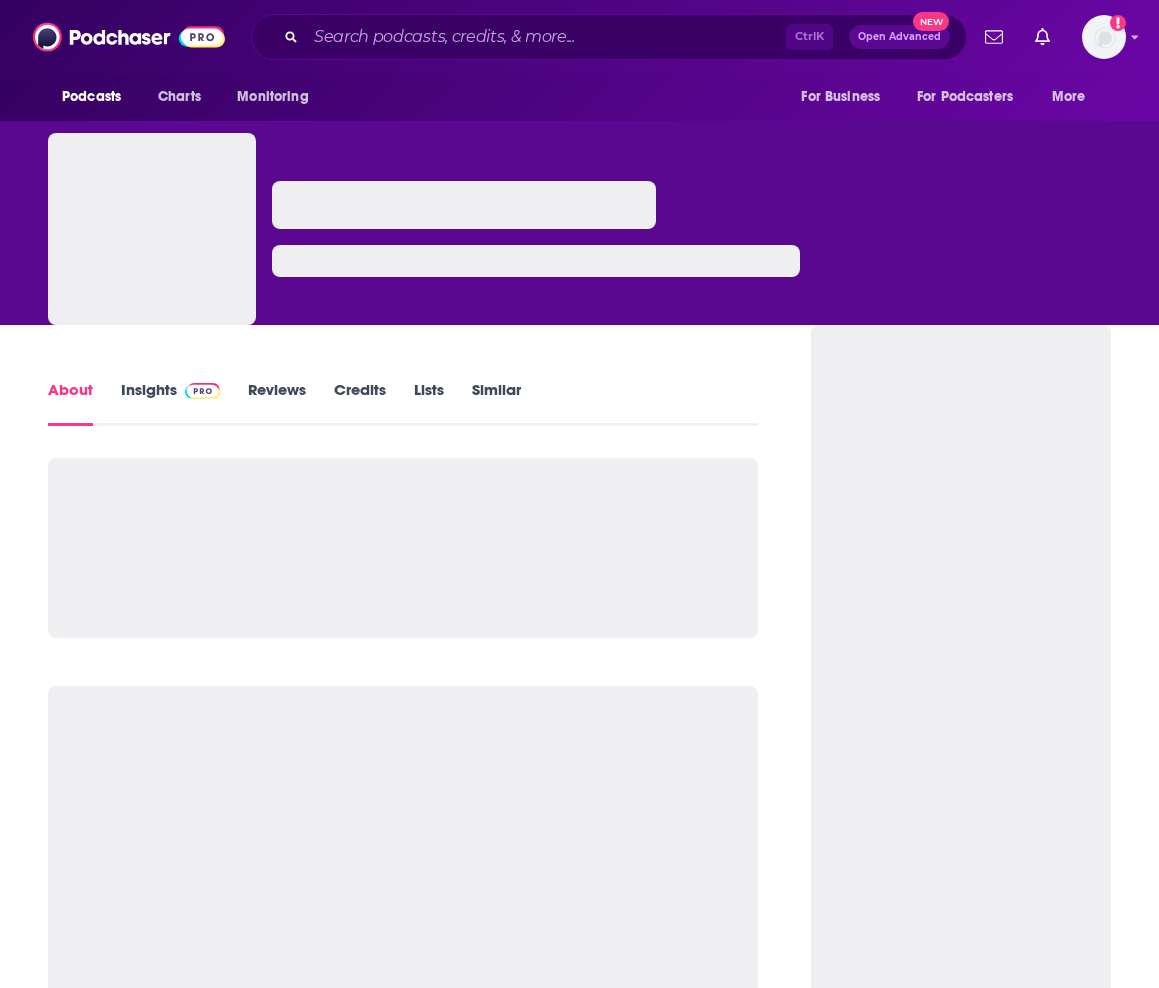 scroll, scrollTop: 0, scrollLeft: 0, axis: both 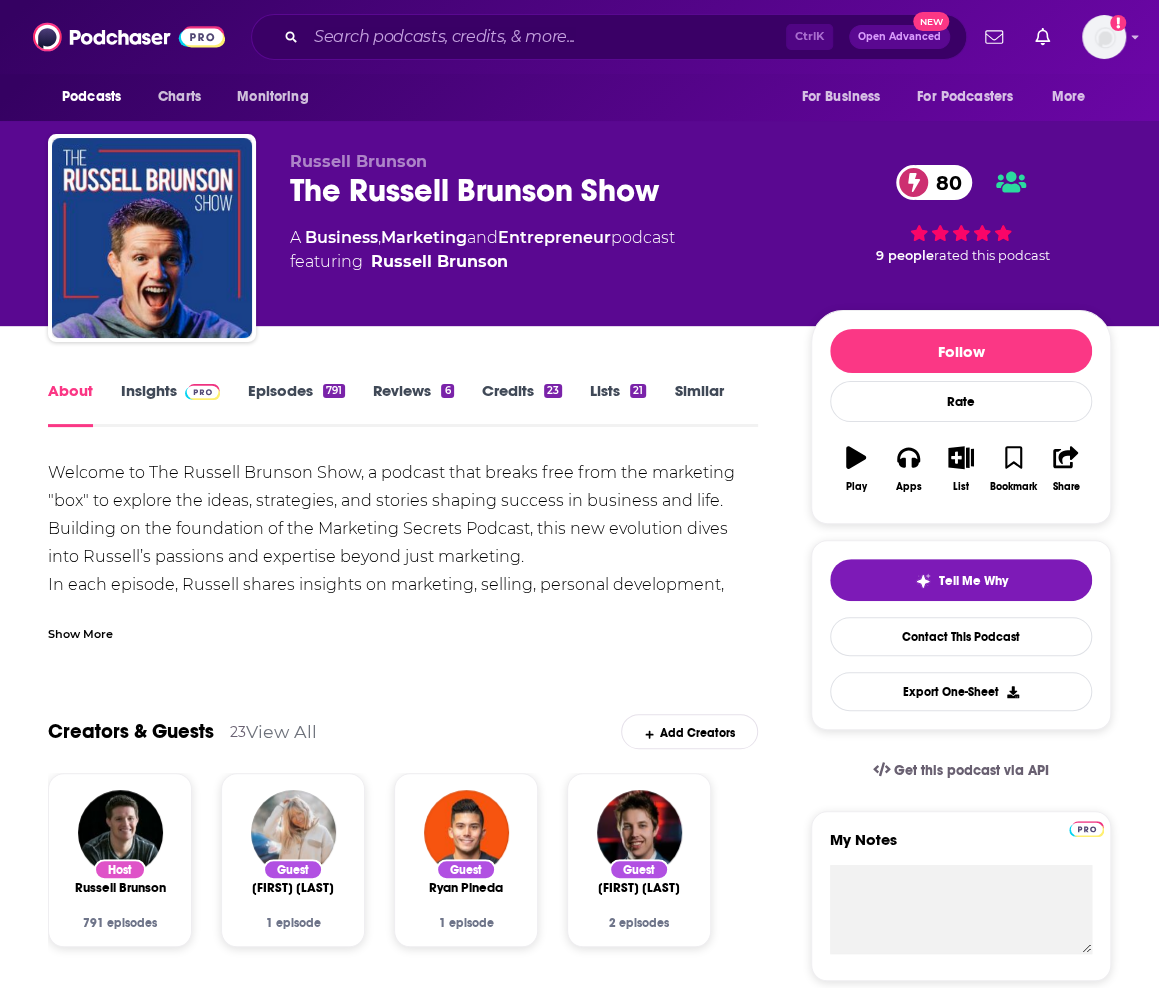 click at bounding box center [198, 390] 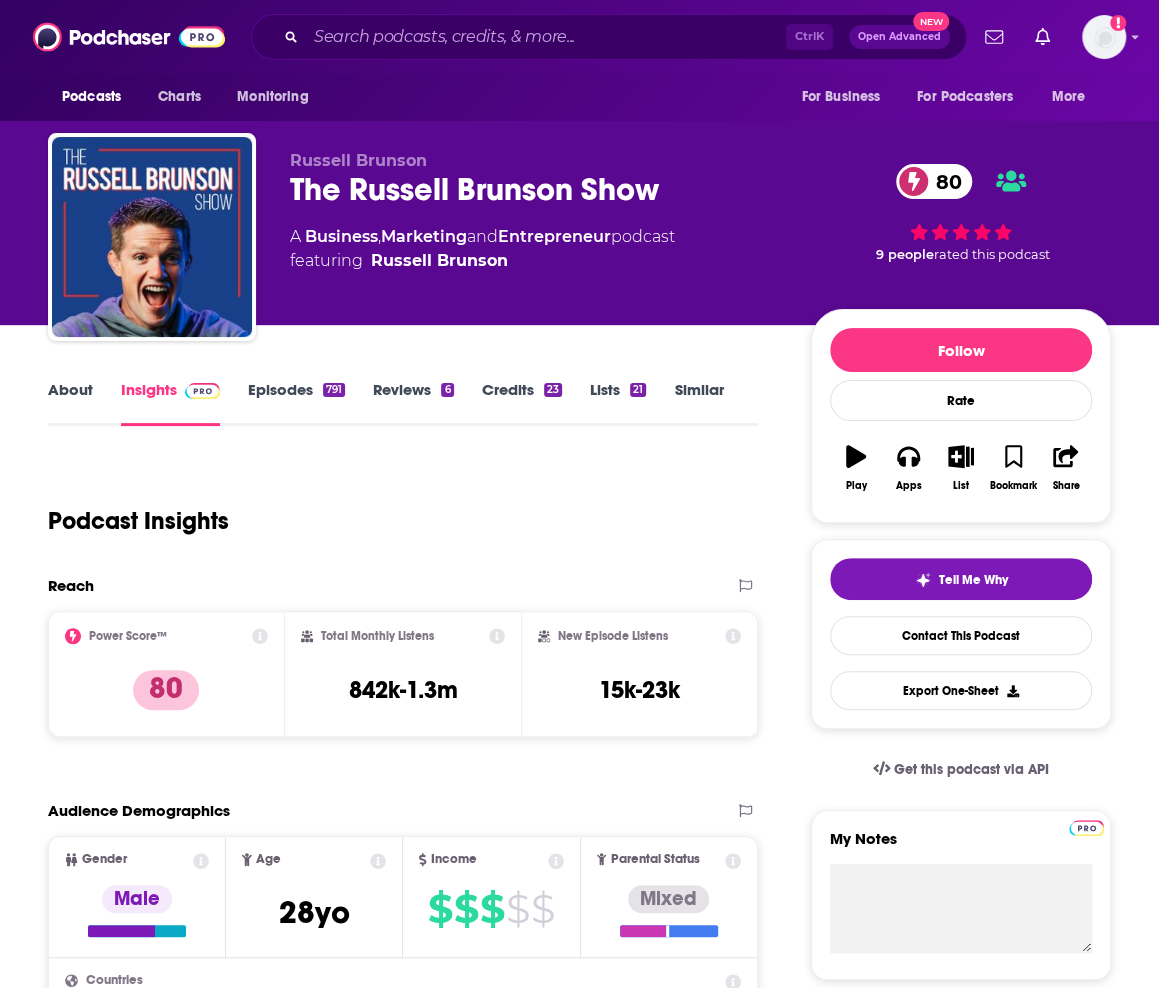 scroll, scrollTop: 0, scrollLeft: 0, axis: both 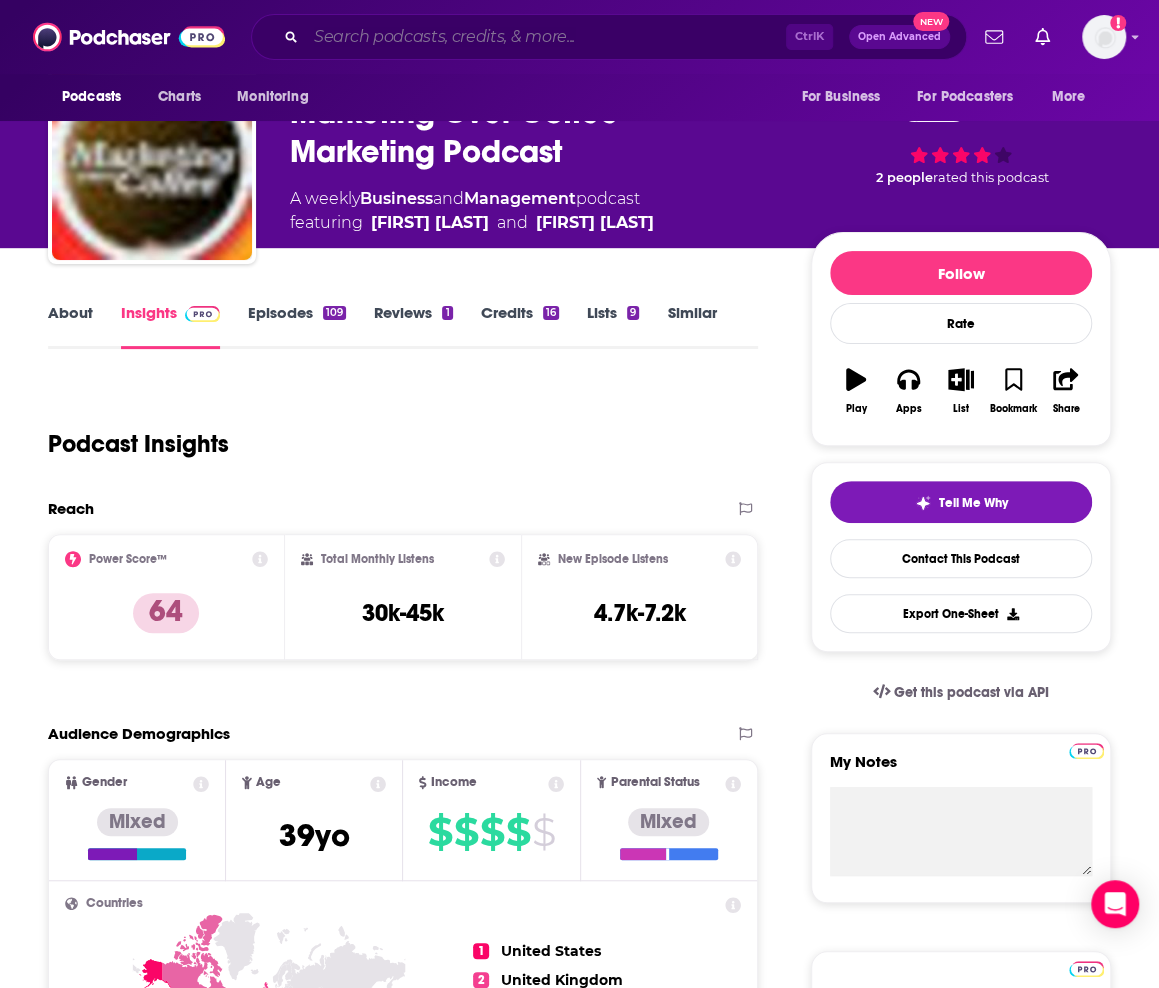 click at bounding box center (546, 37) 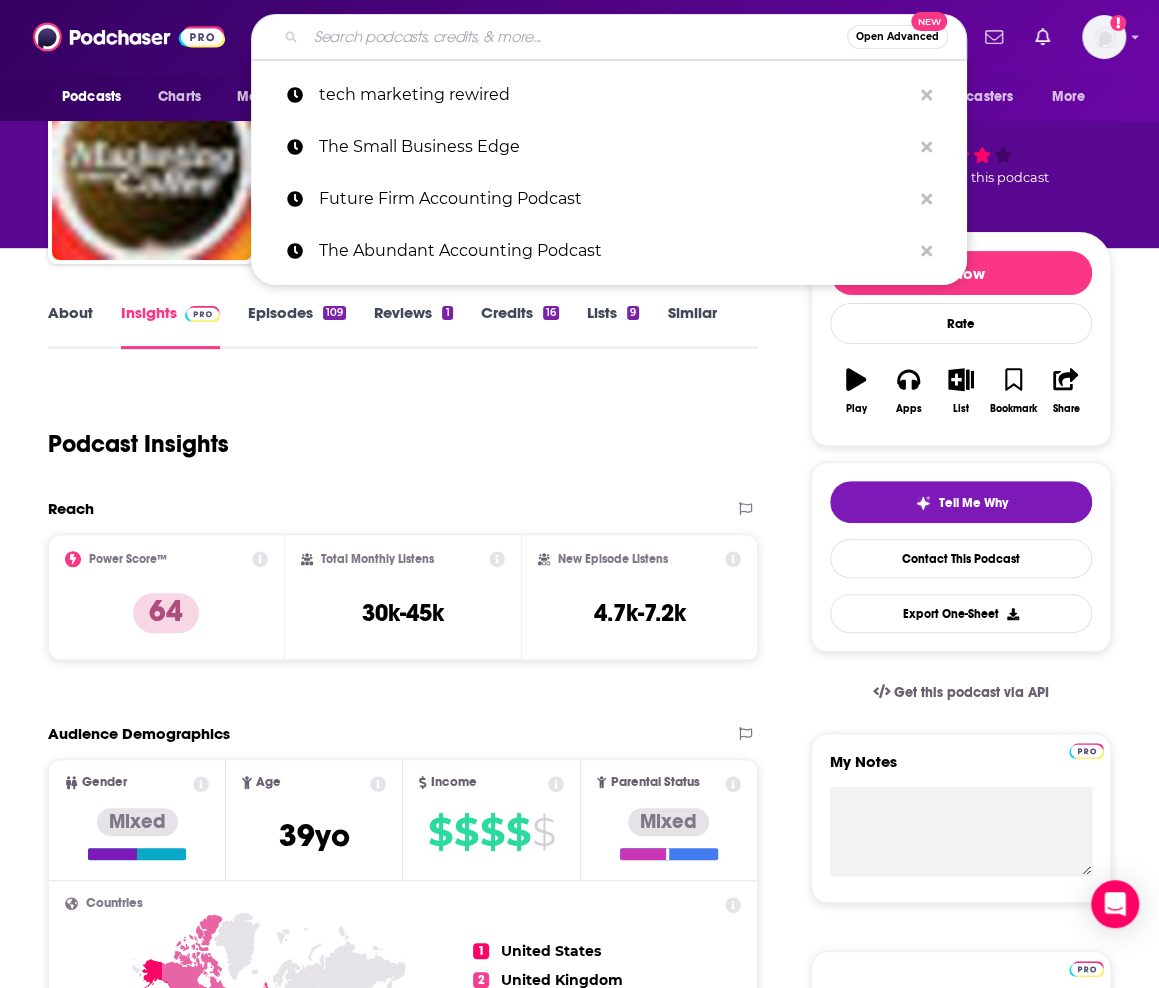paste on "CMO Moves" 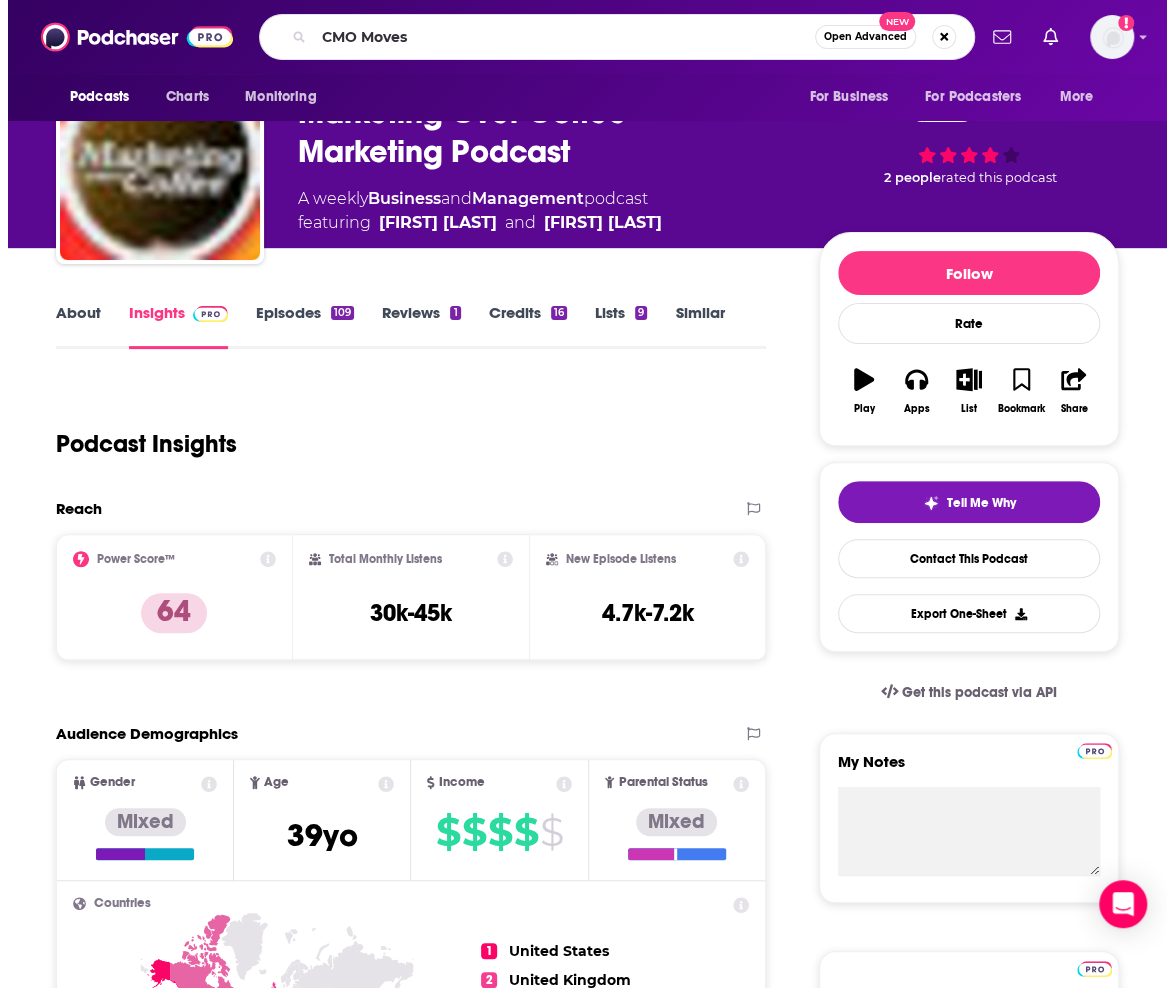 scroll, scrollTop: 0, scrollLeft: 0, axis: both 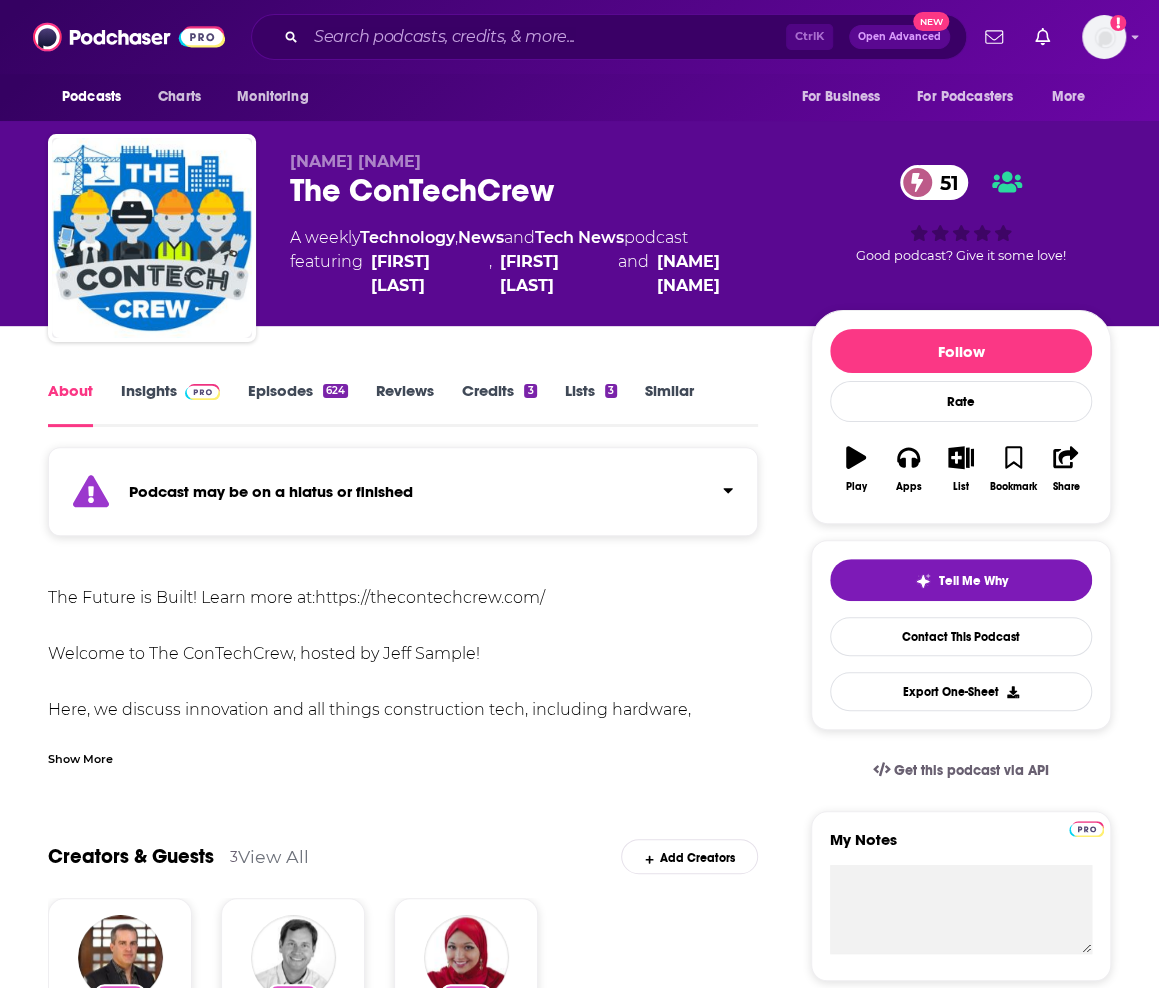 click on "Podcast may be on a hiatus or finished" at bounding box center [403, 491] 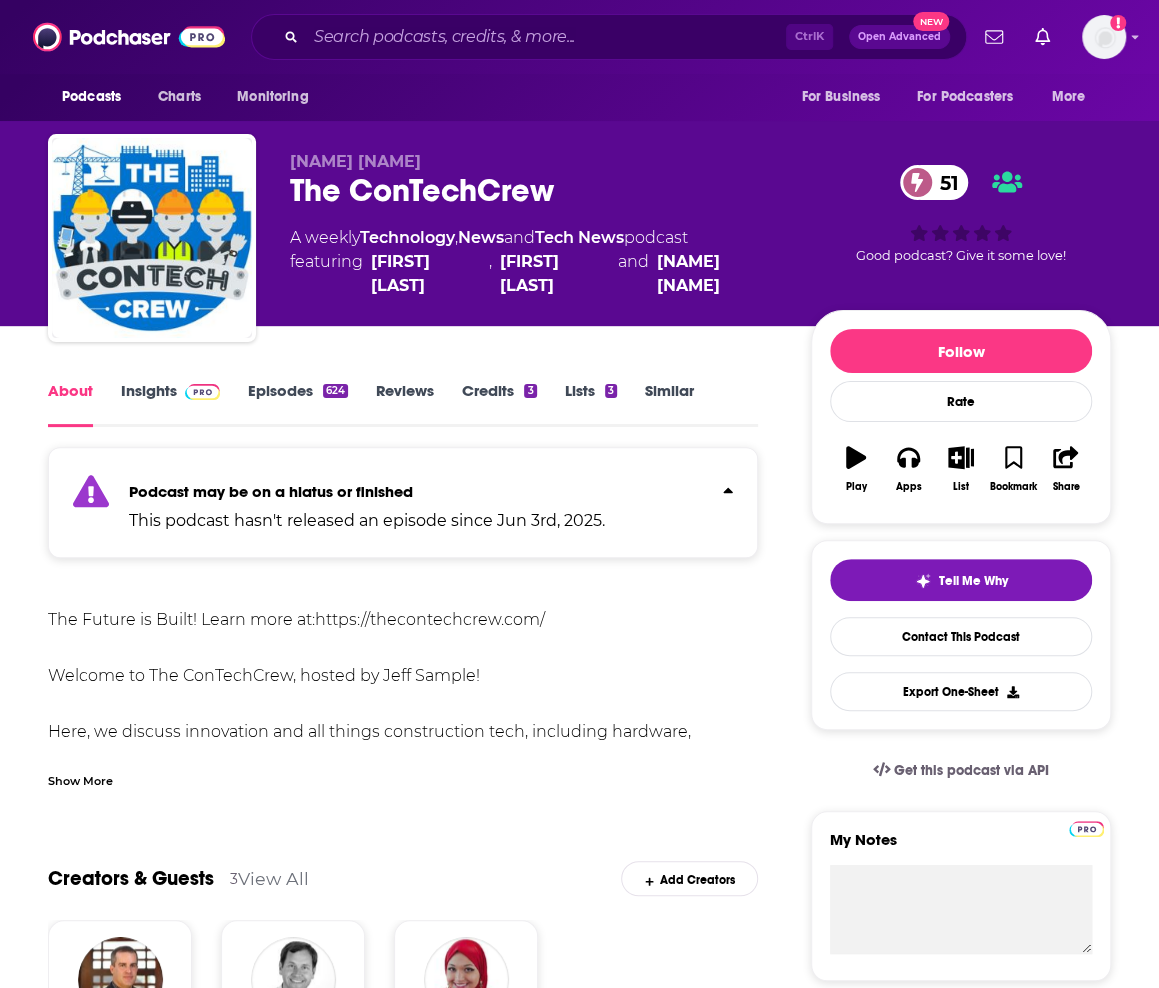 click on "Insights" at bounding box center [170, 404] 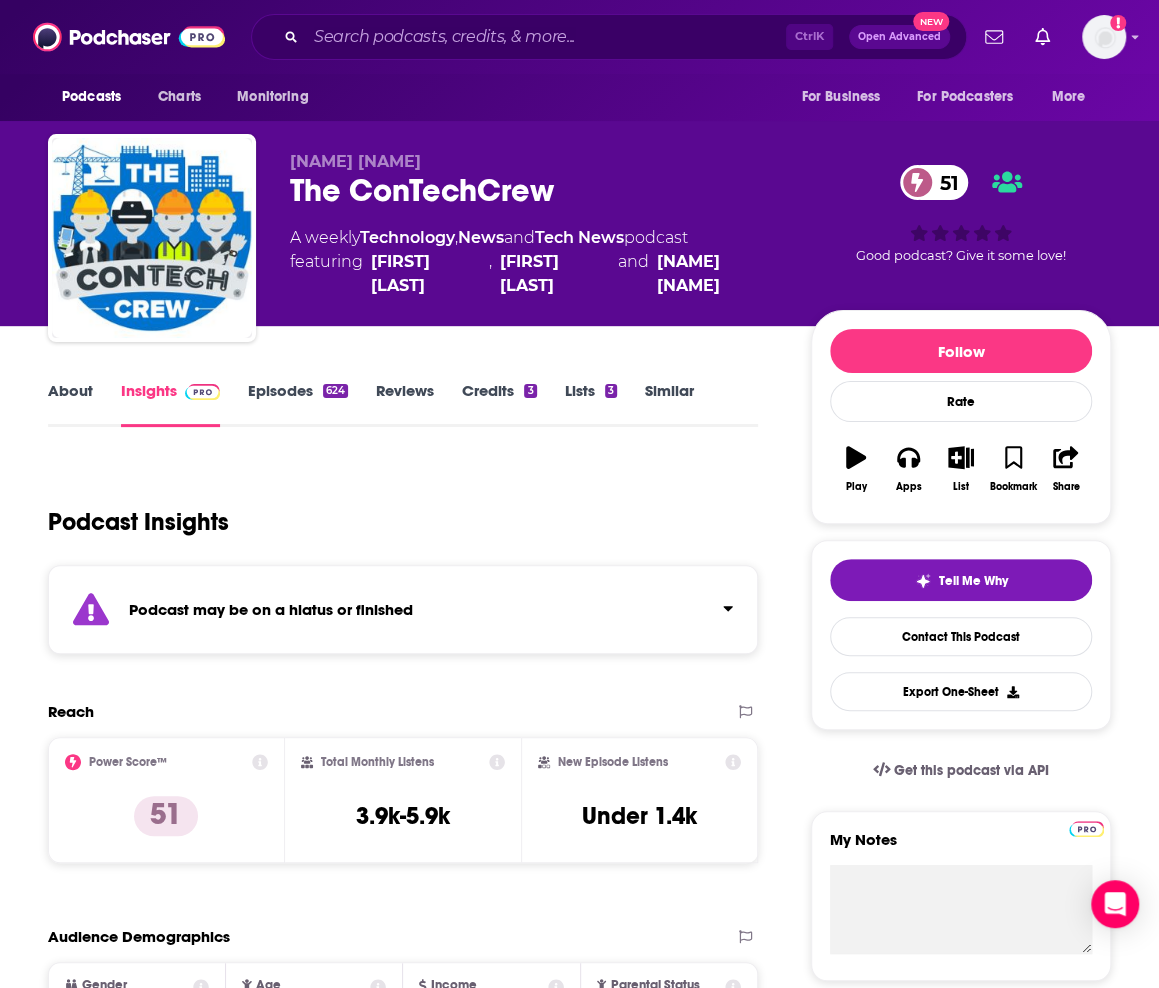 click on "The ConTechCrew 51" at bounding box center [534, 190] 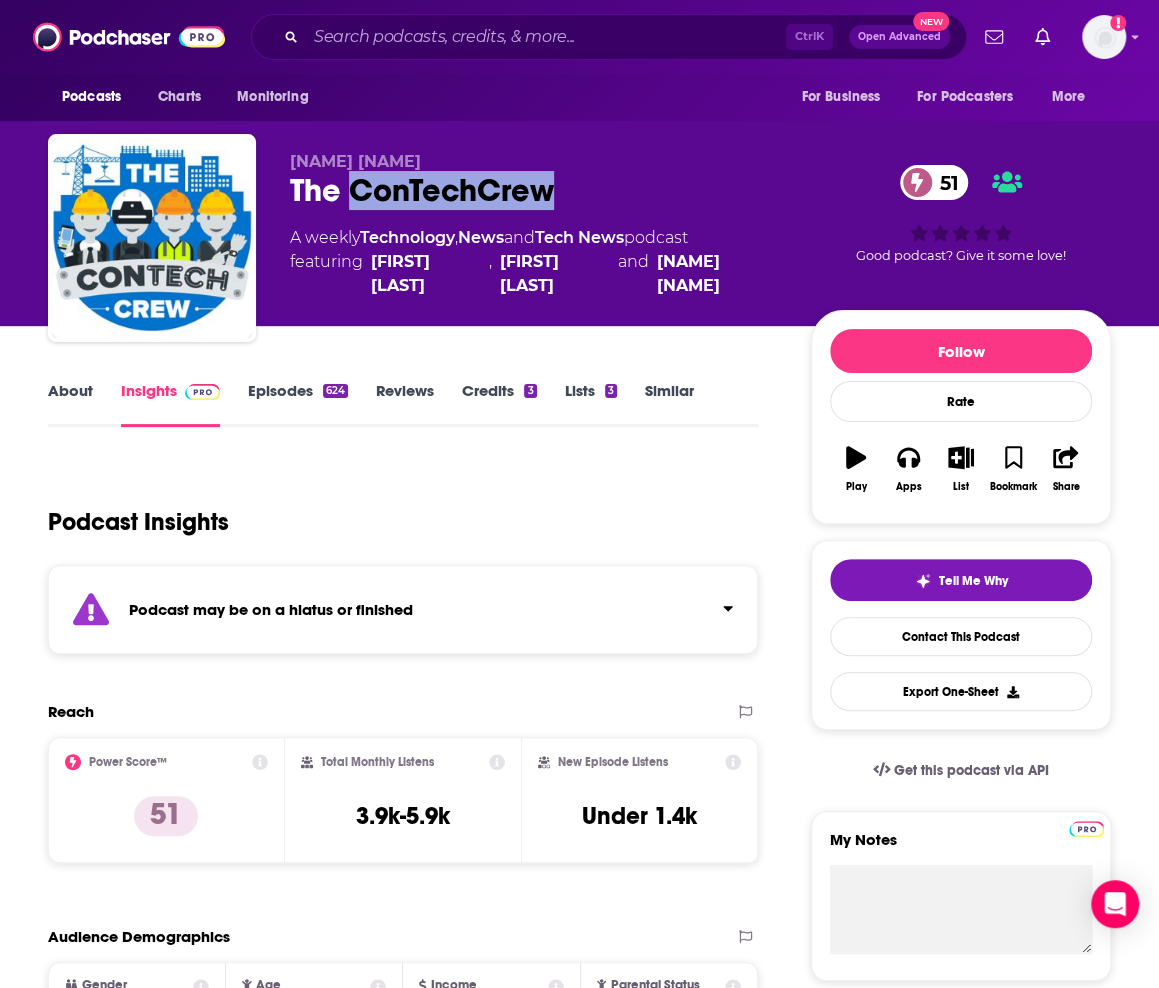 click on "The ConTechCrew 51" at bounding box center [534, 190] 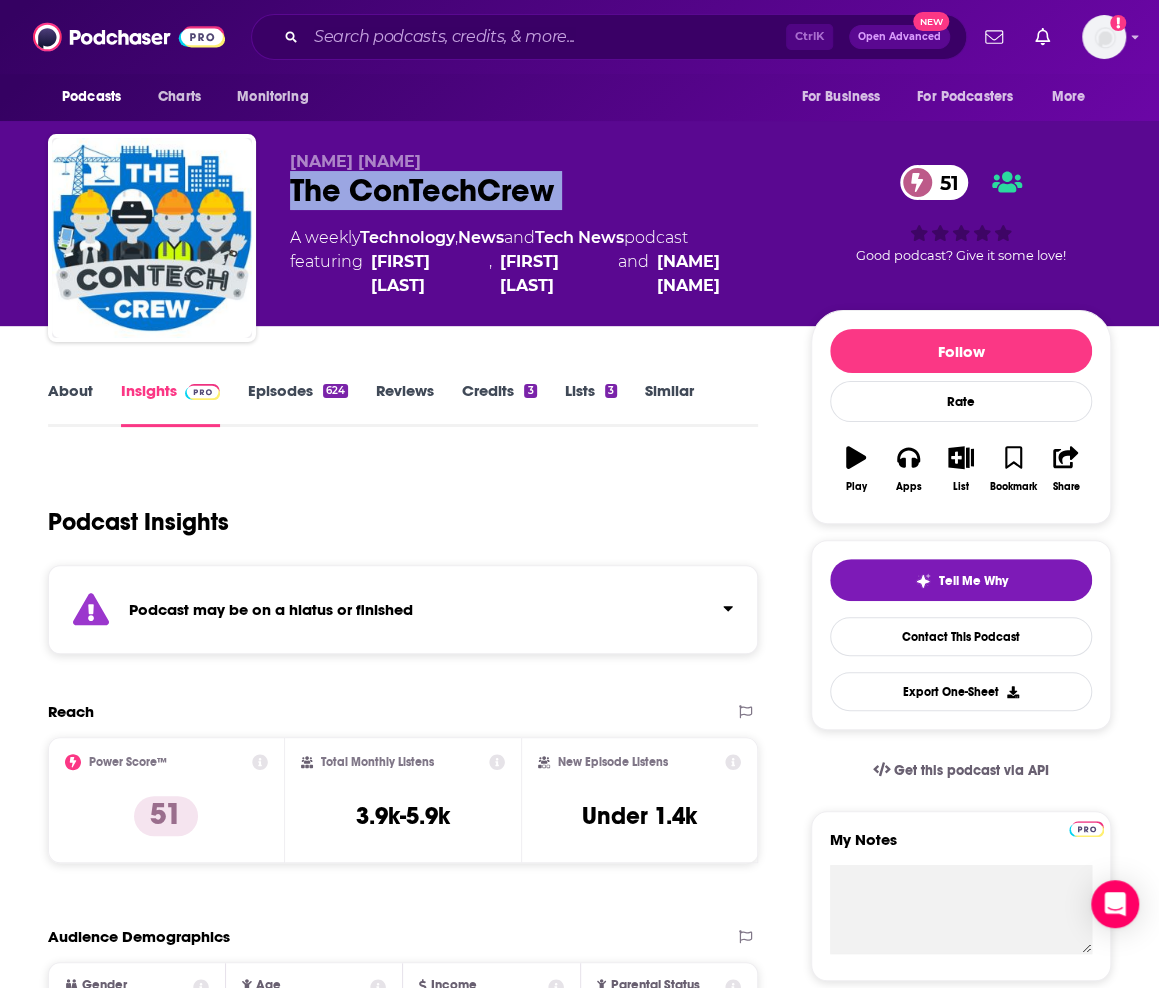 click on "The ConTechCrew 51" at bounding box center (534, 190) 